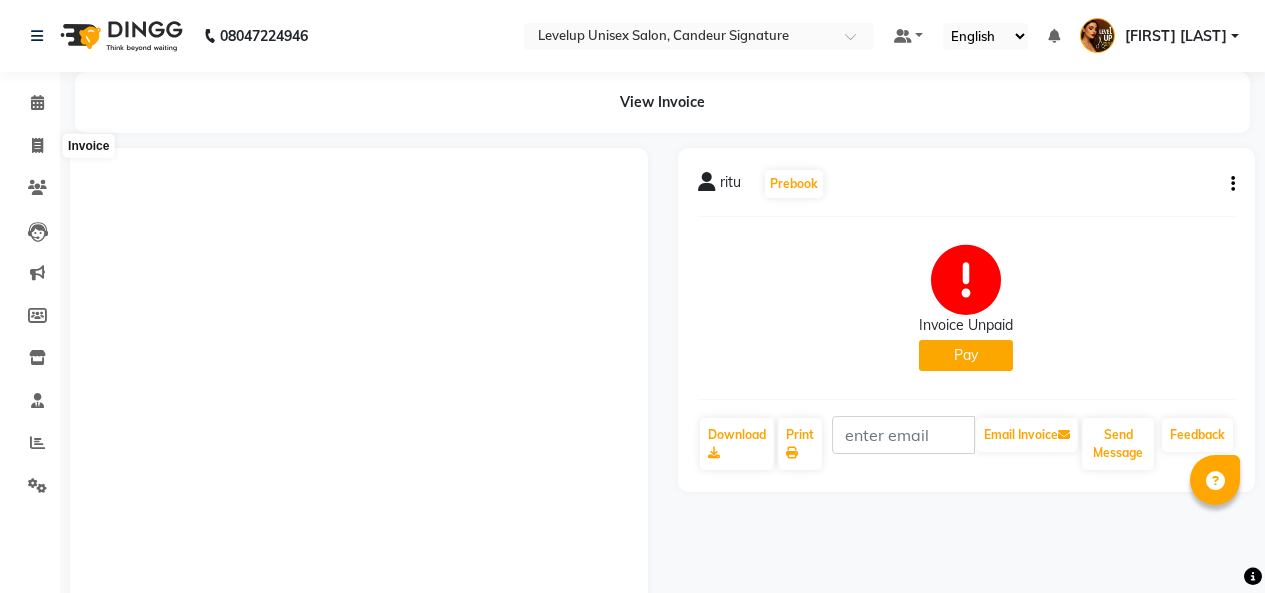 scroll, scrollTop: 0, scrollLeft: 0, axis: both 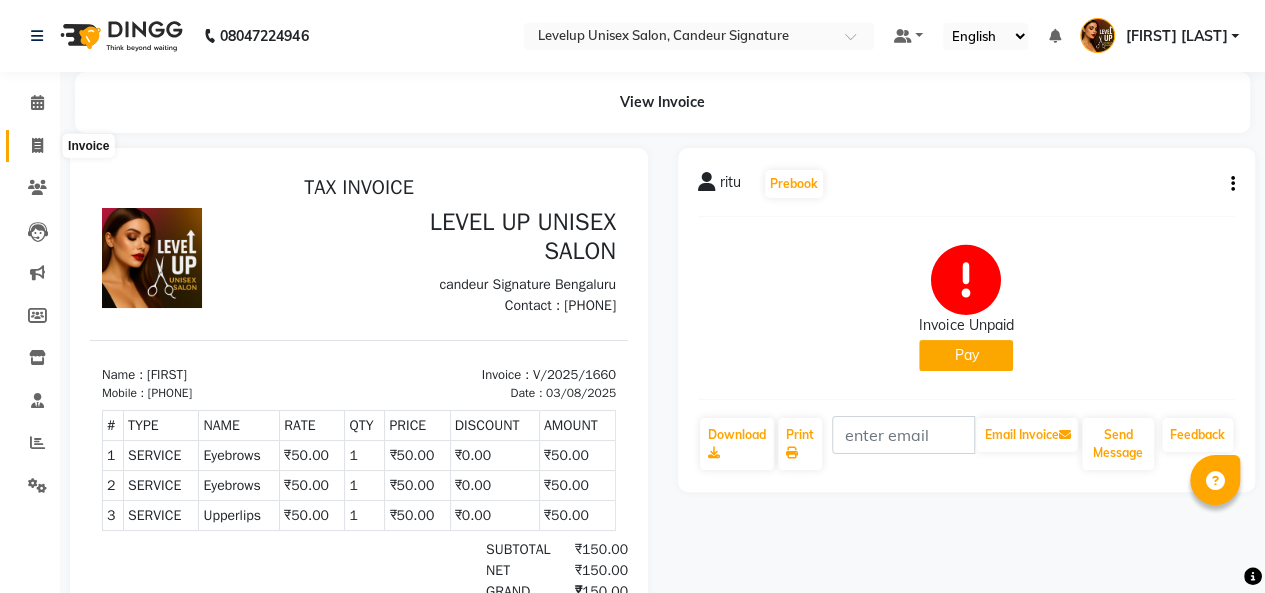 click 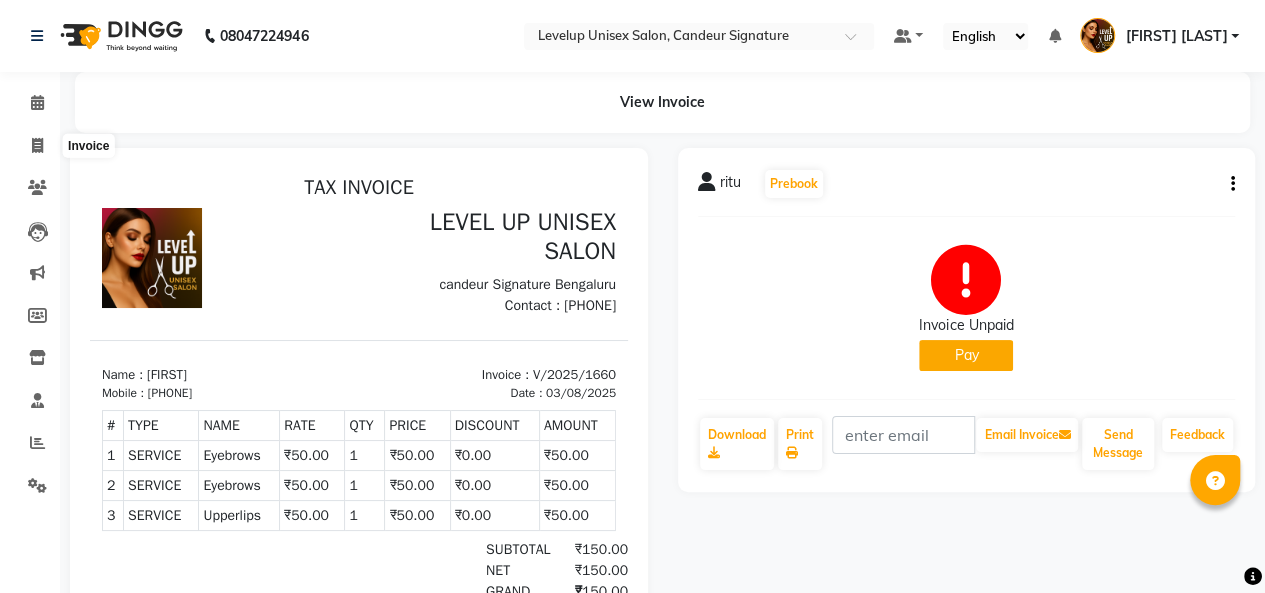 select on "service" 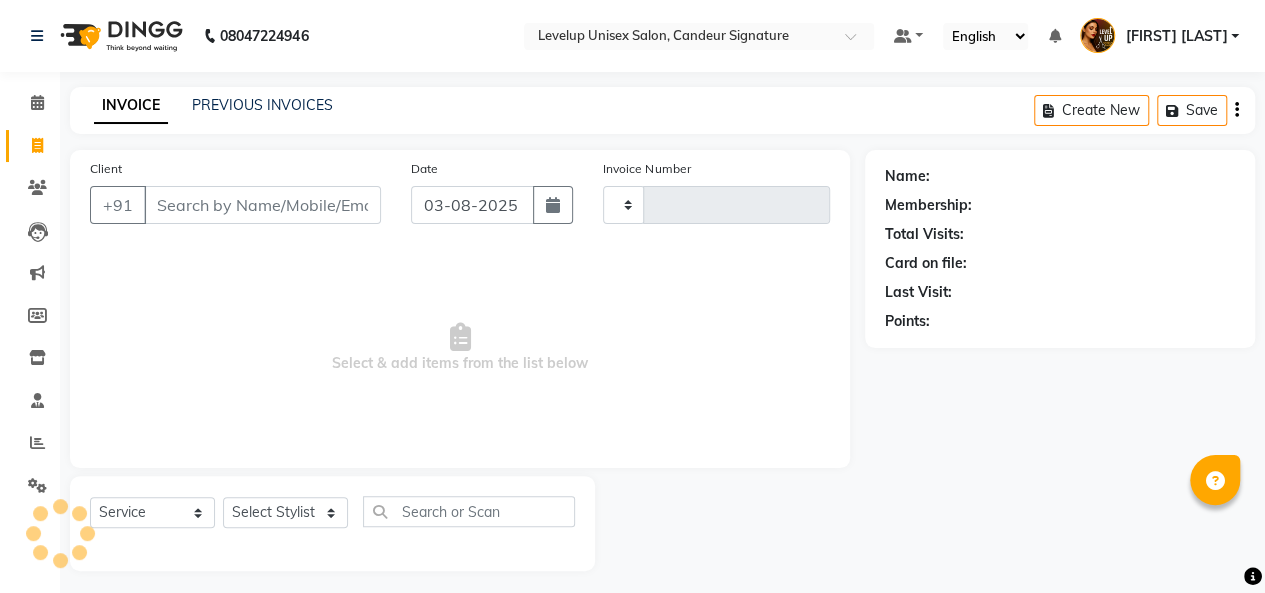 scroll, scrollTop: 7, scrollLeft: 0, axis: vertical 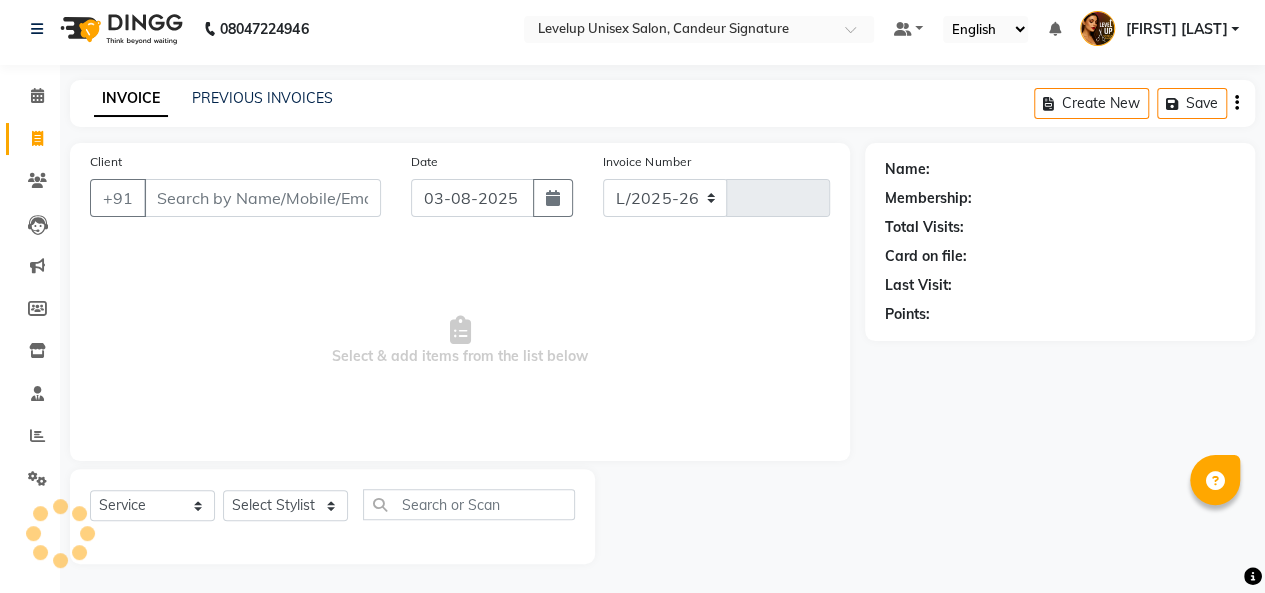 select on "7681" 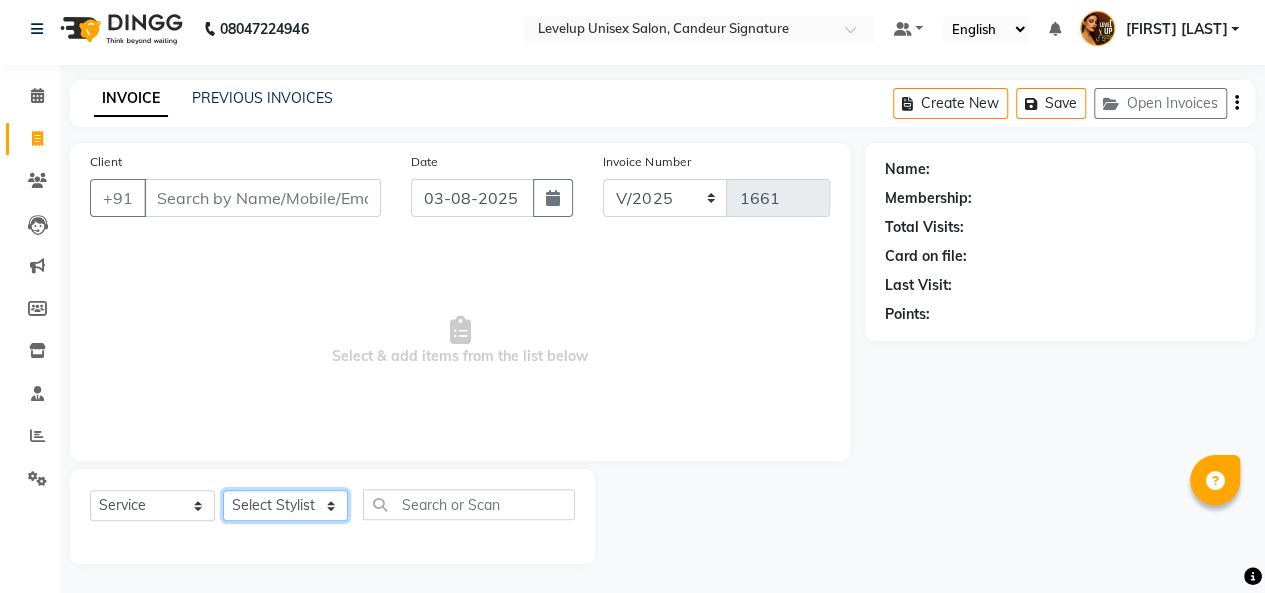 click on "Select Stylist" 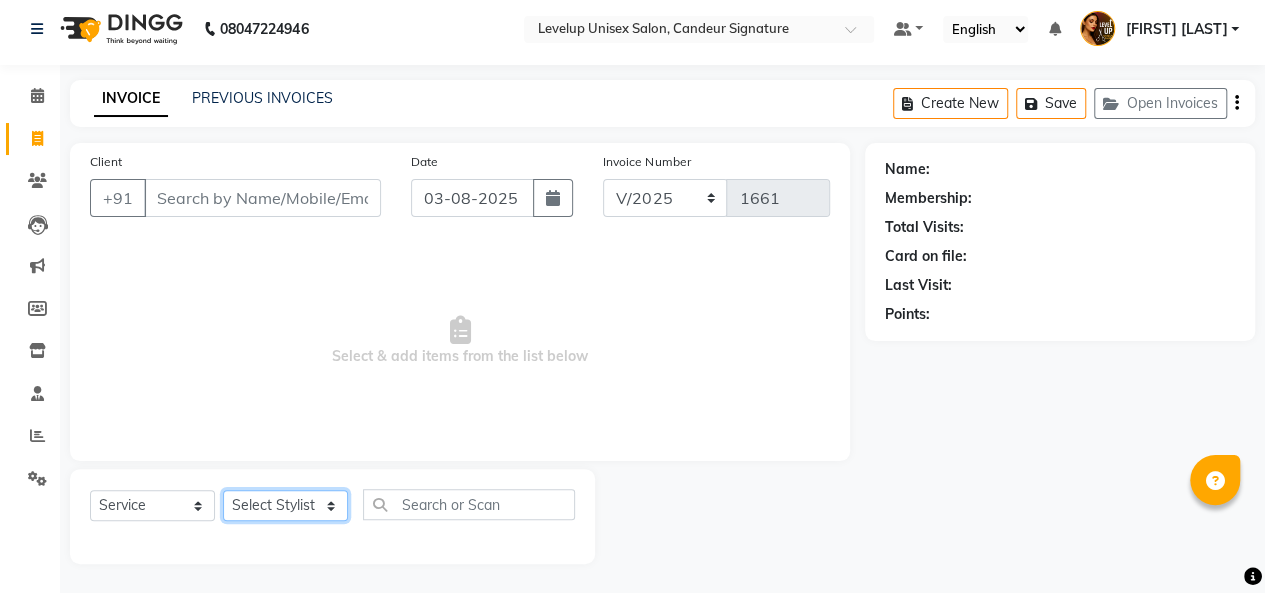 select on "84608" 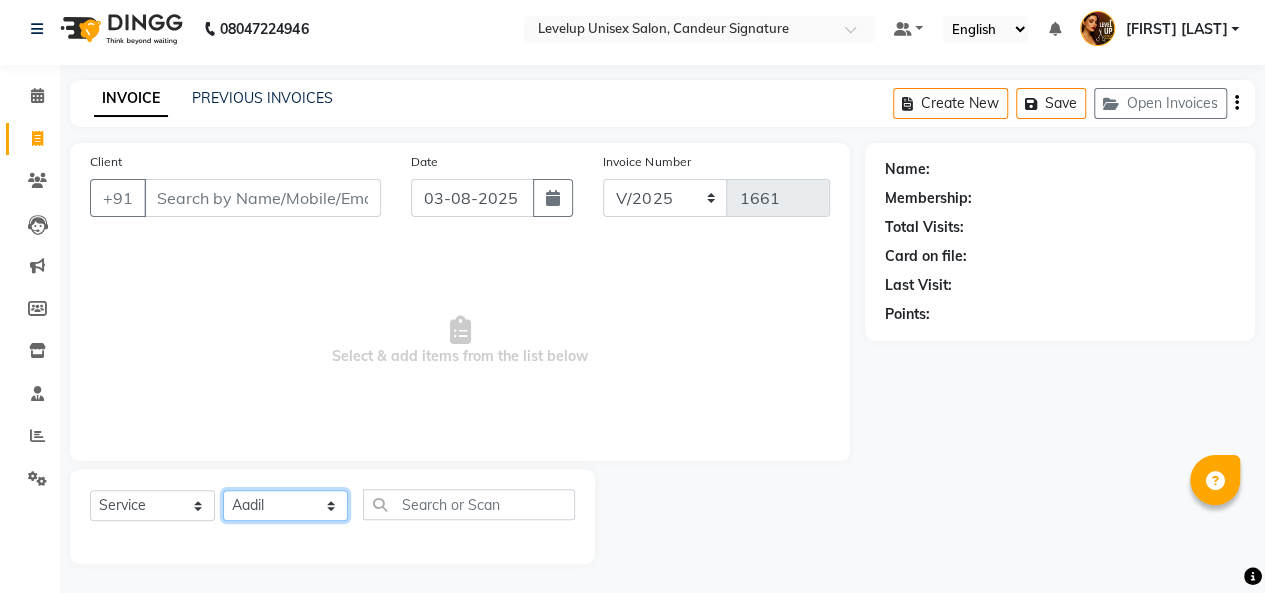 click on "Select Stylist Aadil  Anshu Arman  Furkan Ahmad  Muskan Nishu   Ritesh  Roshni  sameer malik Sanjana    Shadab Sneha Vikash" 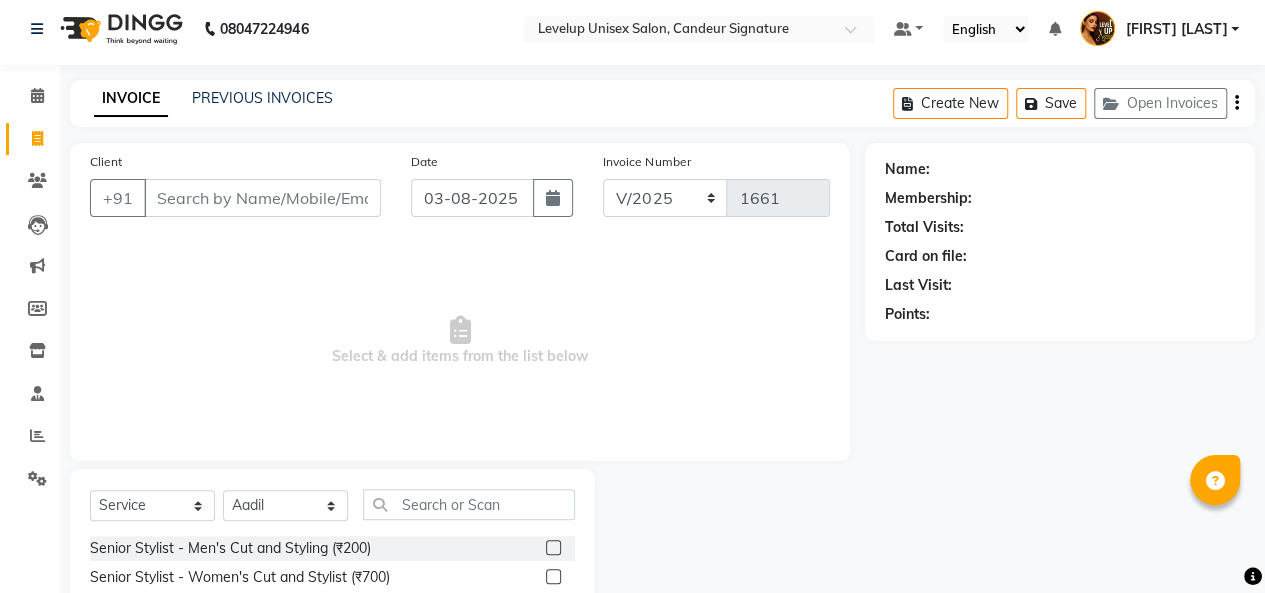click 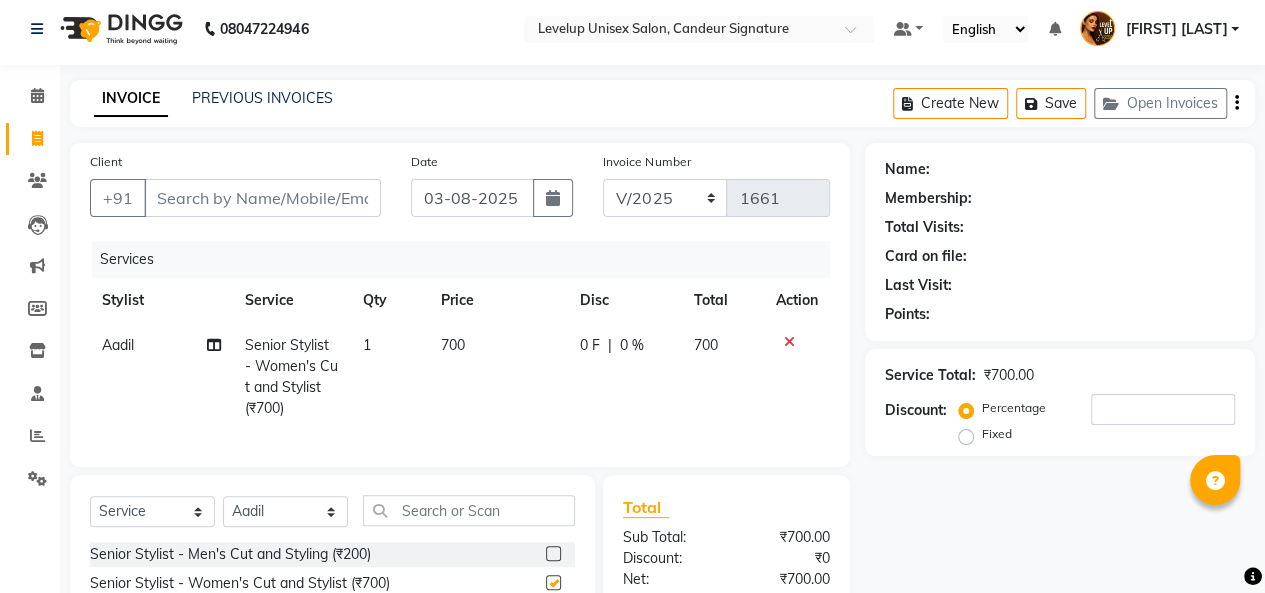 checkbox on "false" 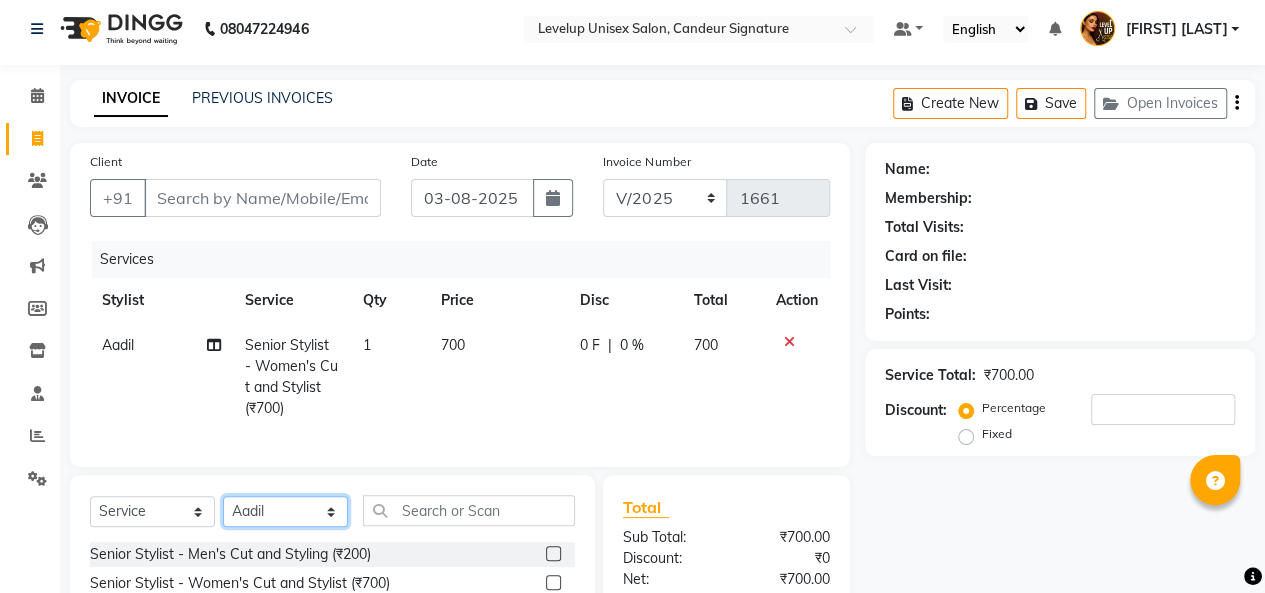 click on "Select Stylist Aadil  Anshu Arman  Furkan Ahmad  Muskan Nishu   Ritesh  Roshni  sameer malik Sanjana    Shadab Sneha Vikash" 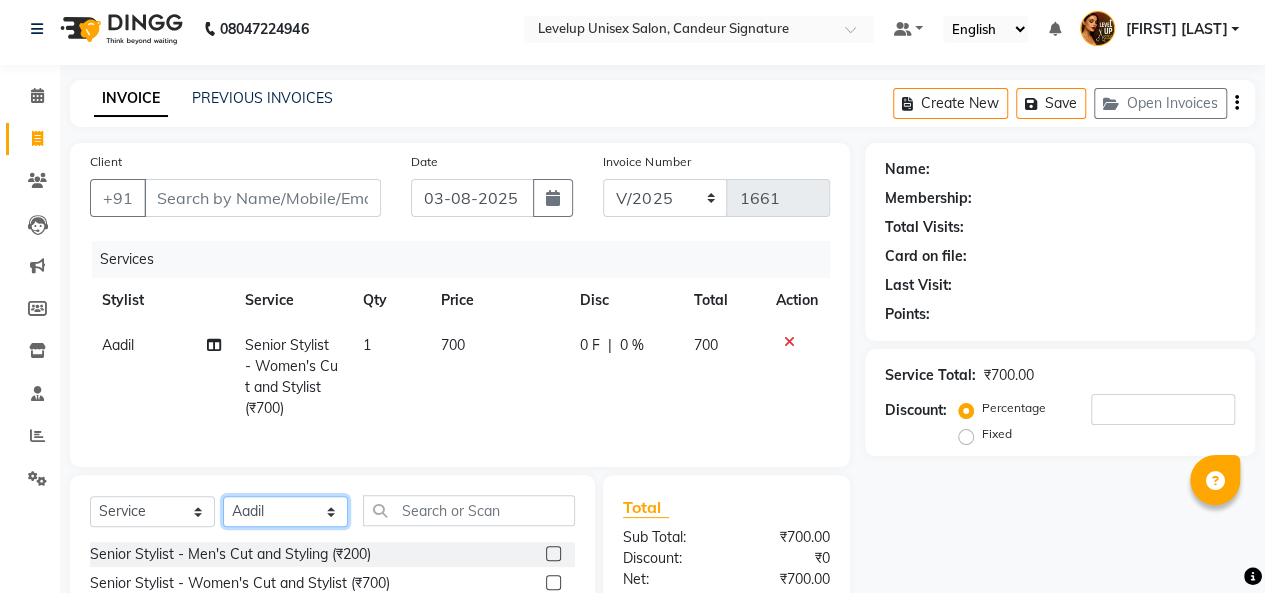 select on "75674" 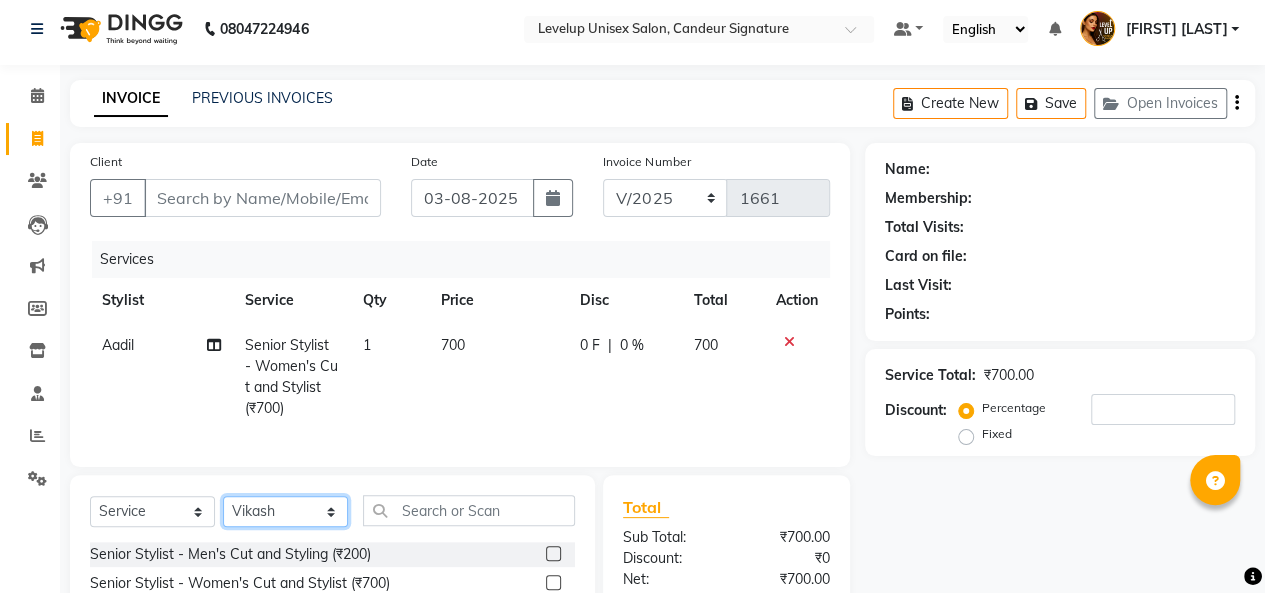 click on "Select Stylist Aadil  Anshu Arman  Furkan Ahmad  Muskan Nishu   Ritesh  Roshni  sameer malik Sanjana    Shadab Sneha Vikash" 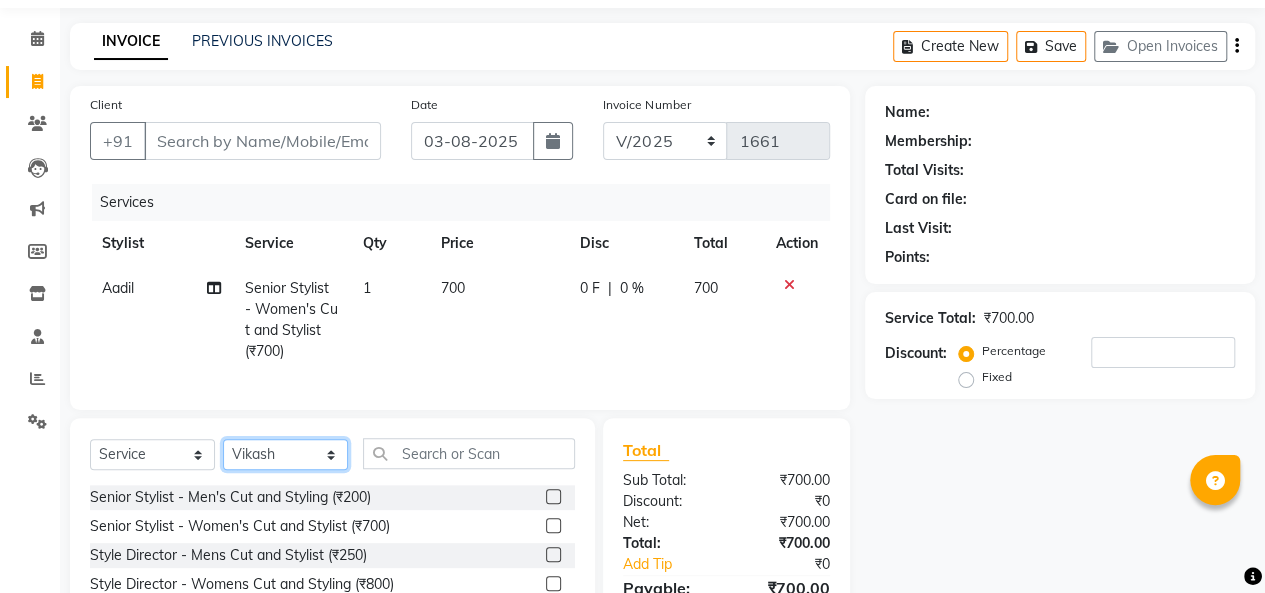 scroll, scrollTop: 66, scrollLeft: 0, axis: vertical 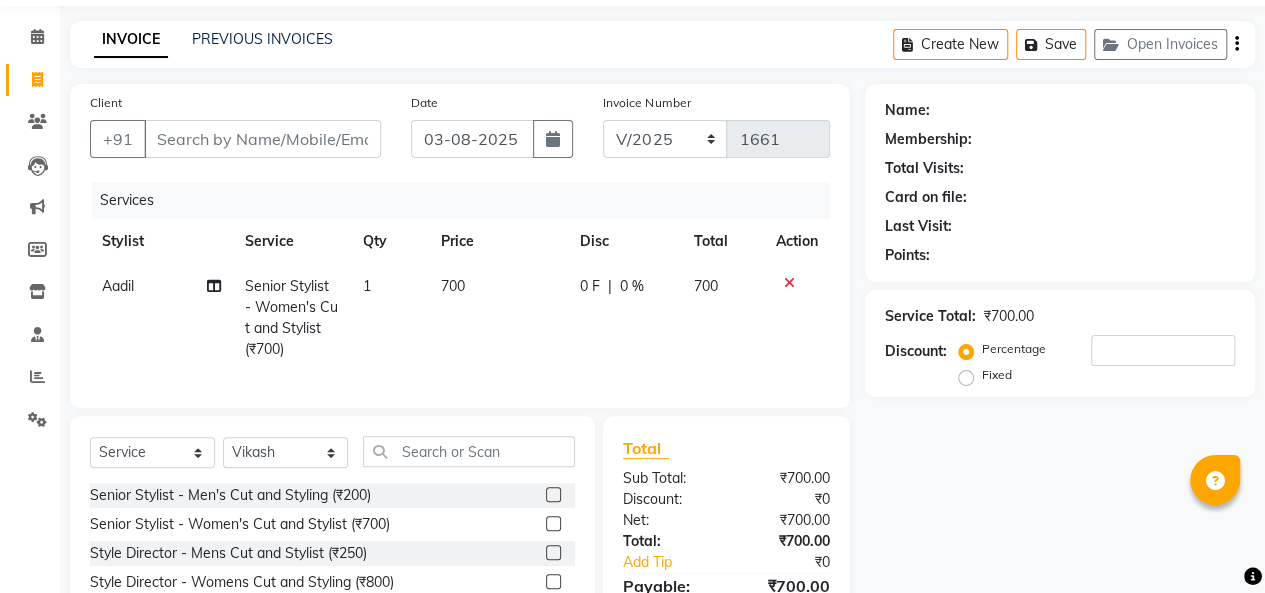 click 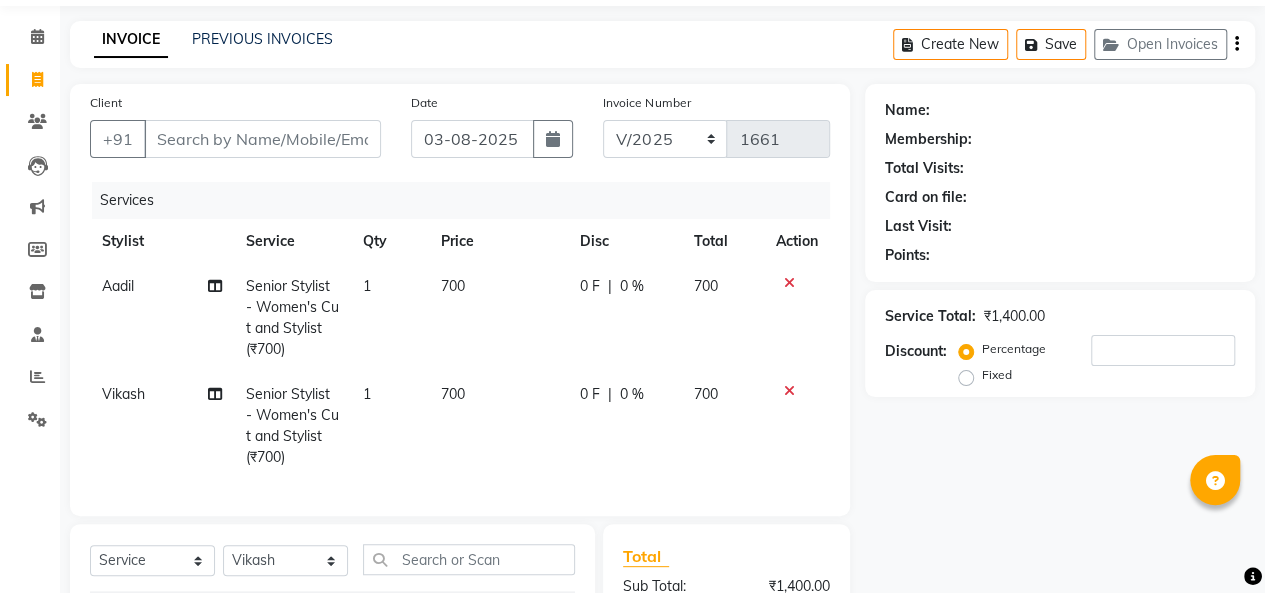 checkbox on "false" 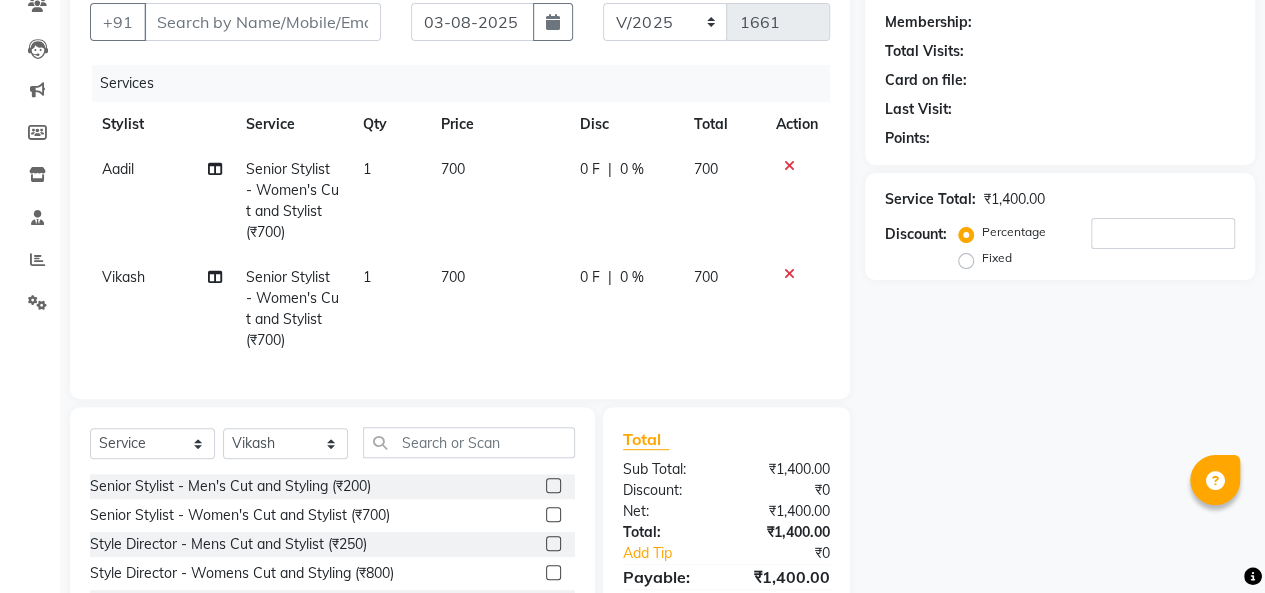scroll, scrollTop: 190, scrollLeft: 0, axis: vertical 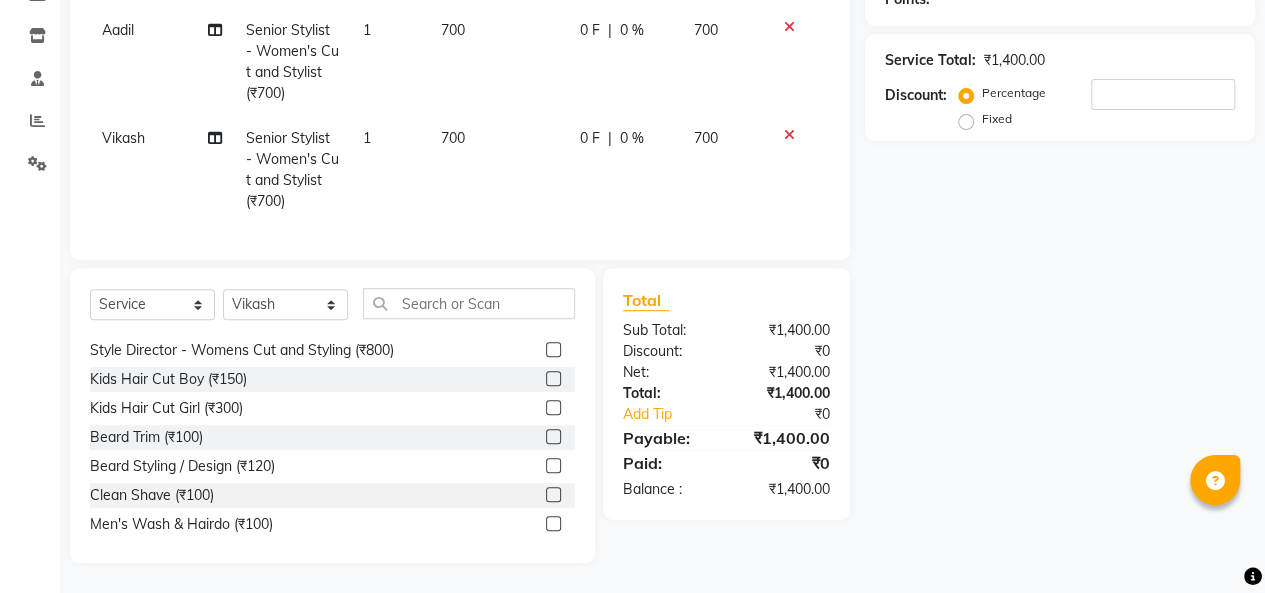click on "Name: Membership: Total Visits: Card on file: Last Visit:  Points:  Service Total:  ₹1,400.00  Discount:  Percentage   Fixed" 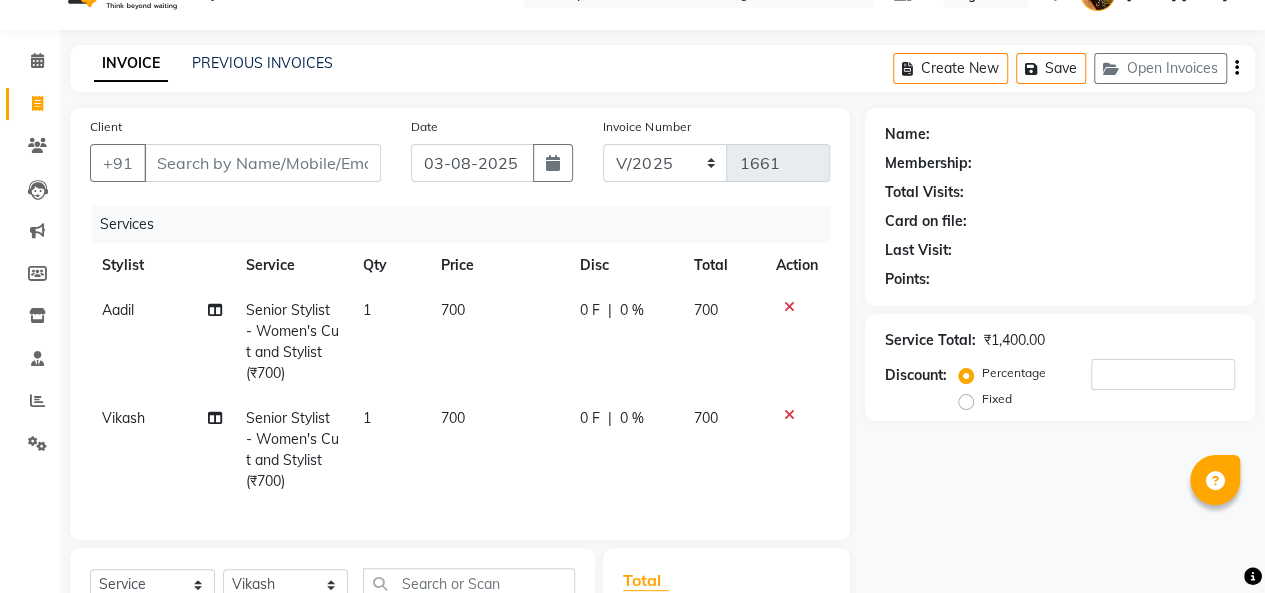 scroll, scrollTop: 42, scrollLeft: 0, axis: vertical 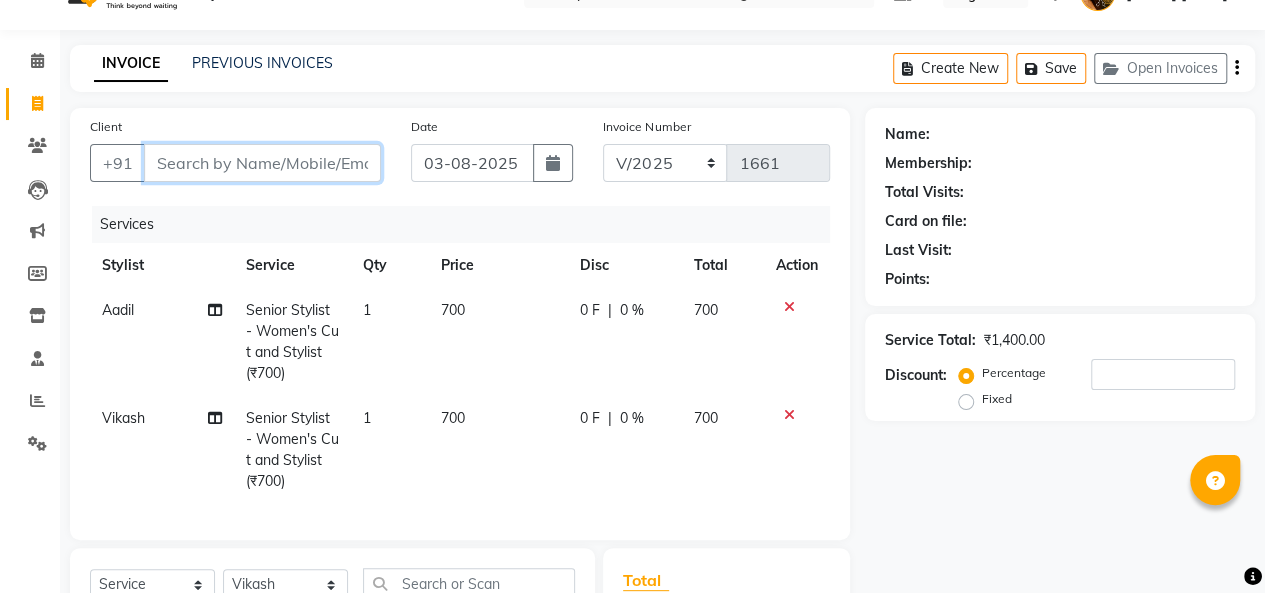 click on "Client" at bounding box center [262, 163] 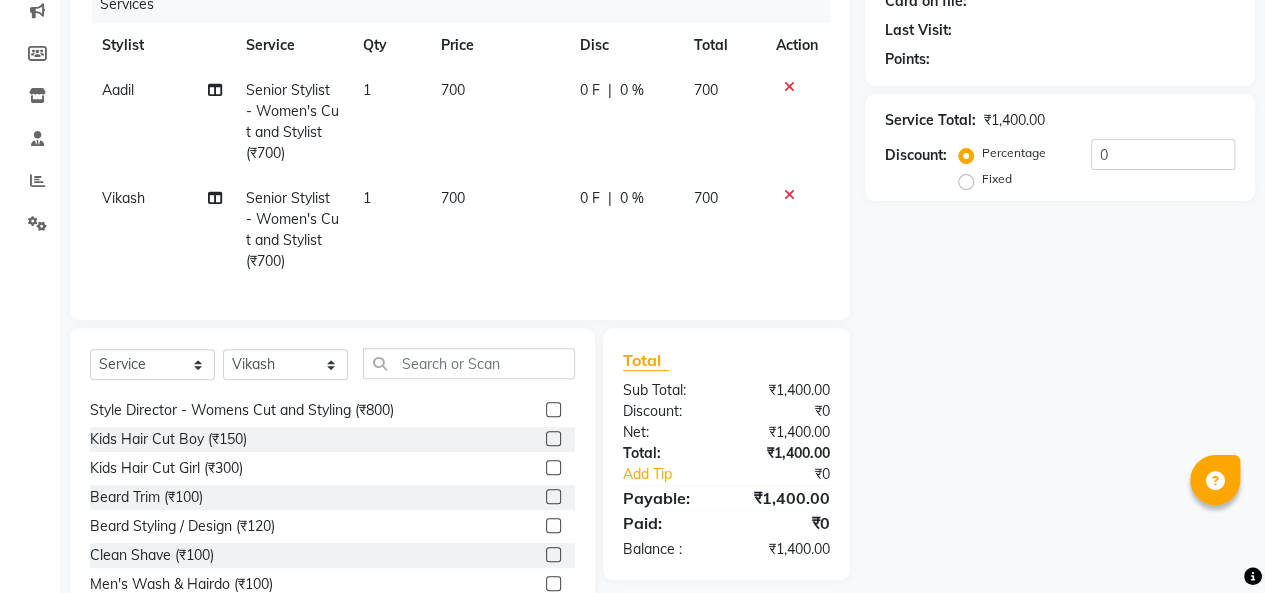 scroll, scrollTop: 286, scrollLeft: 0, axis: vertical 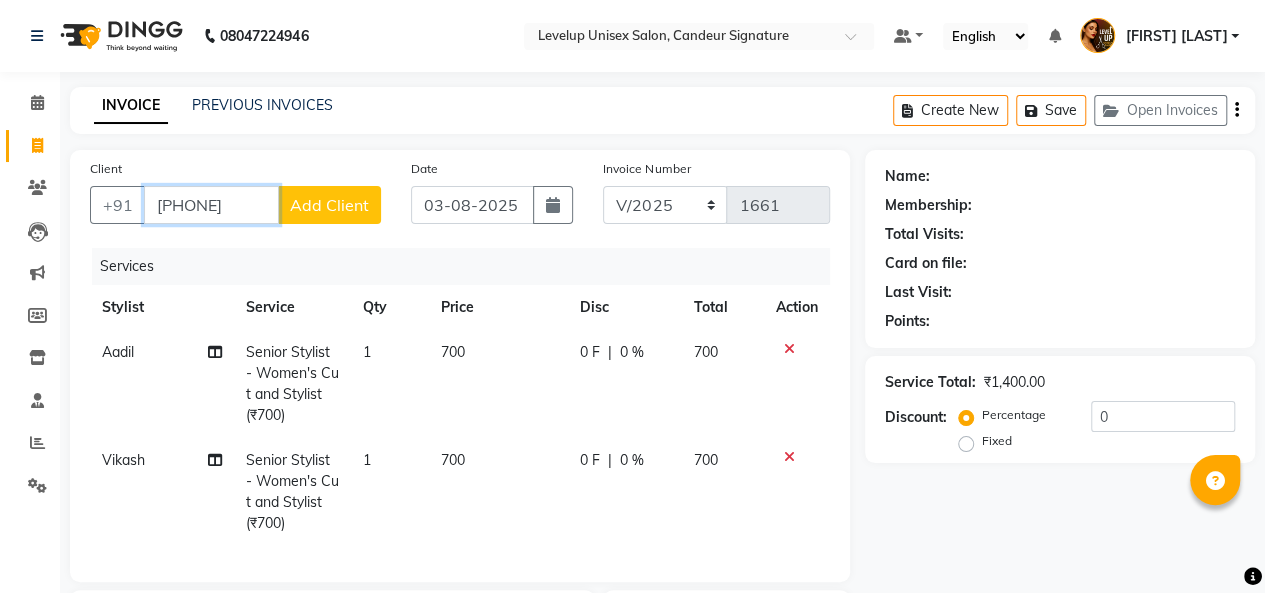 type on "[PHONE]" 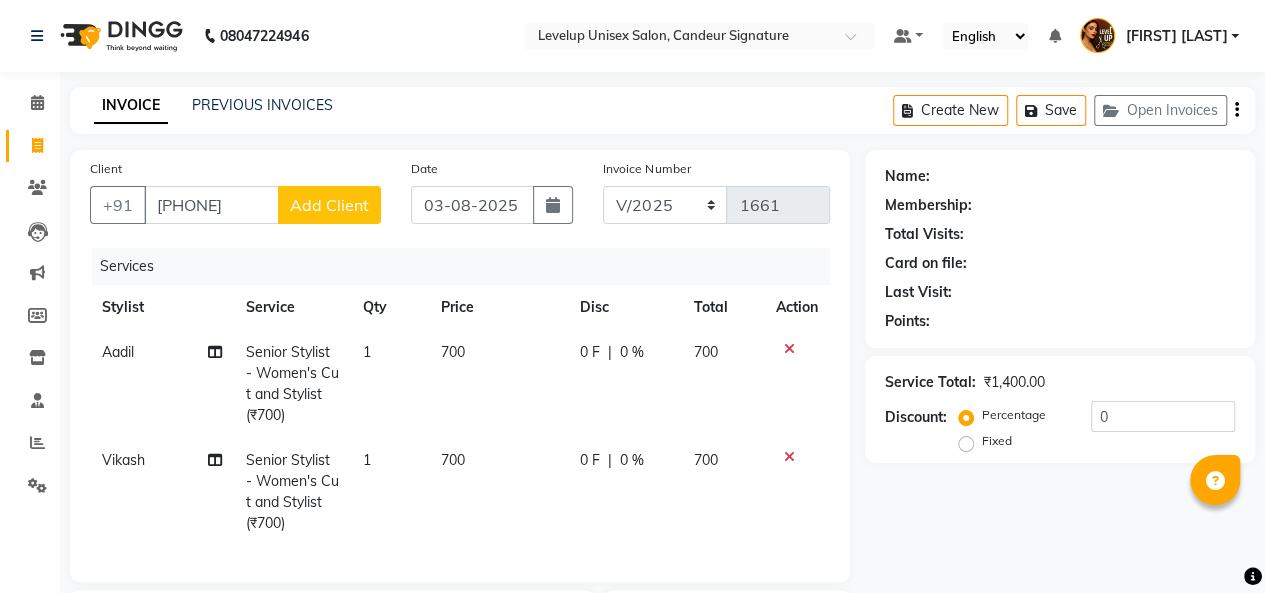 click on "Add Client" 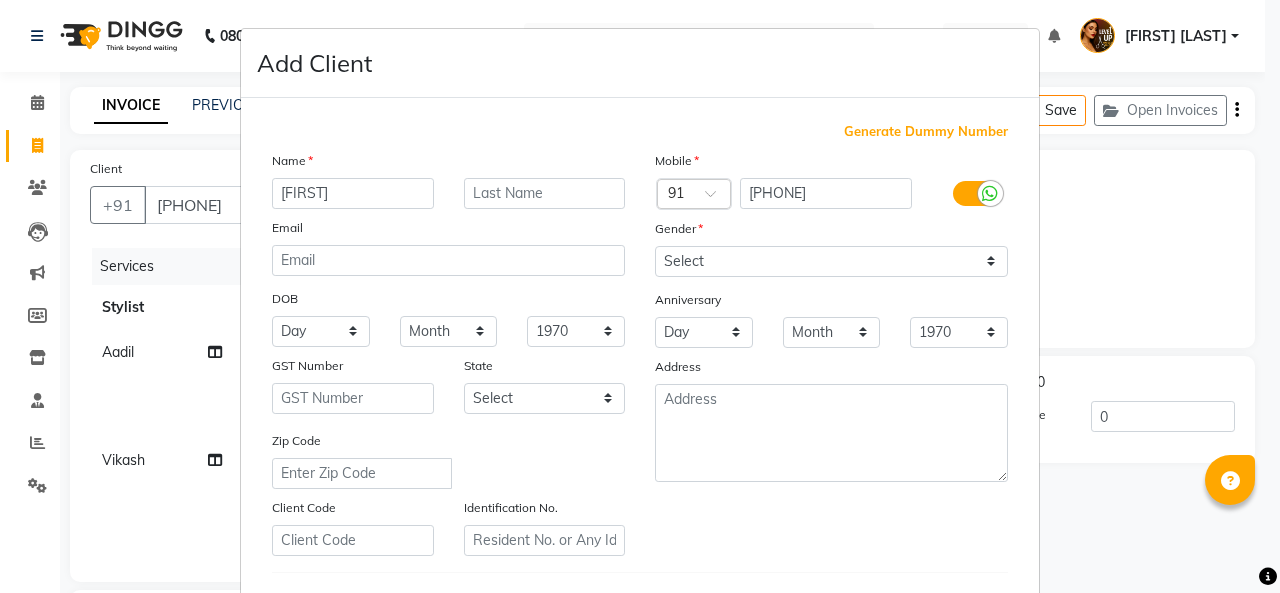 type on "[FIRST]" 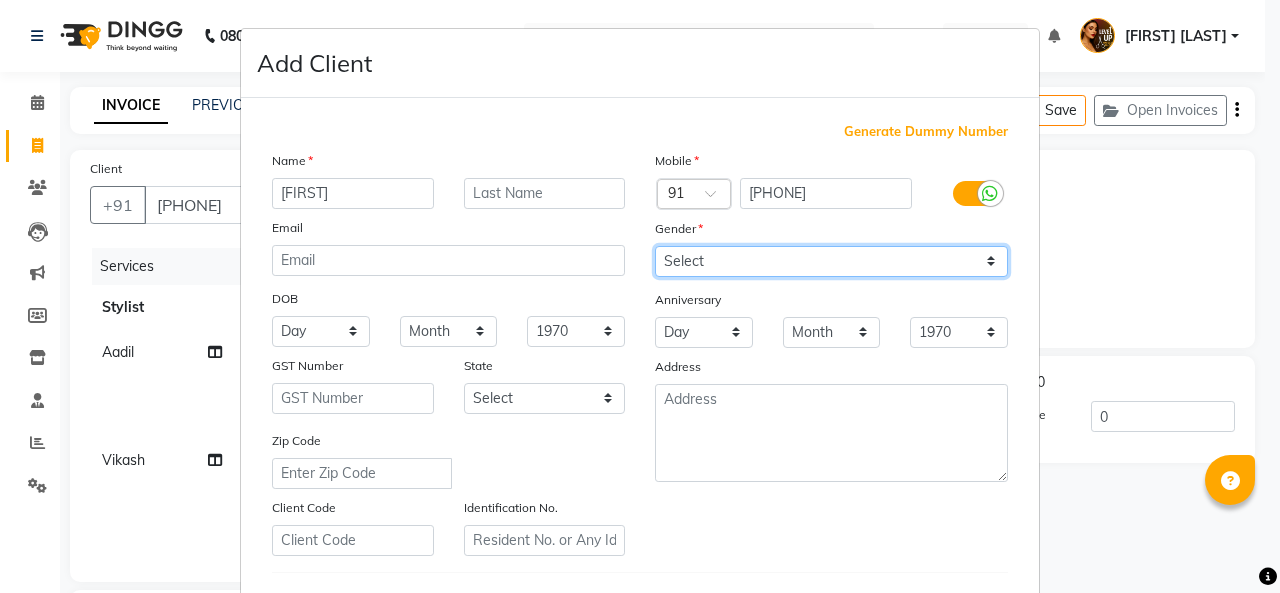 click on "Select Male Female Other Prefer Not To Say" at bounding box center [831, 261] 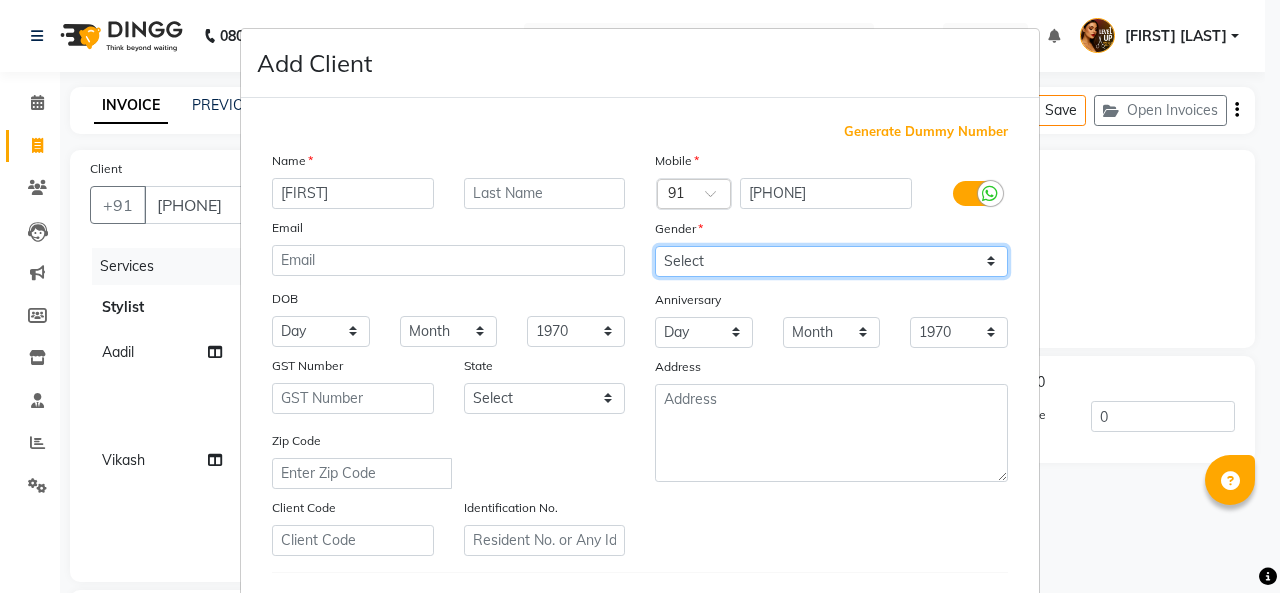 select on "female" 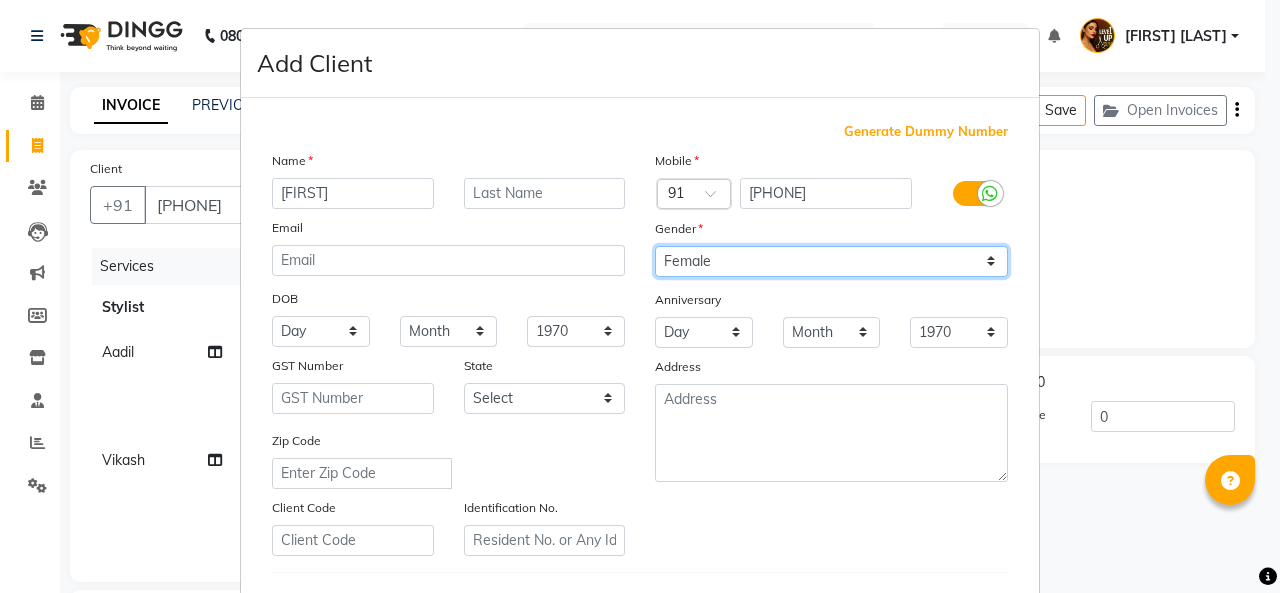 click on "Select Male Female Other Prefer Not To Say" at bounding box center [831, 261] 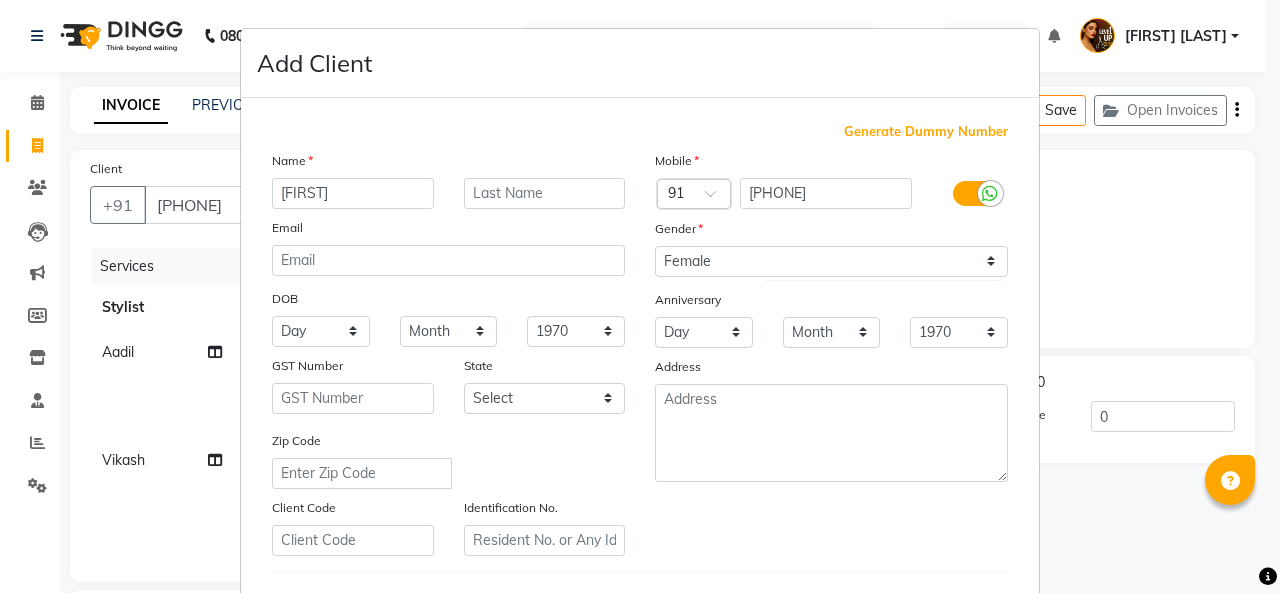 click on "Add Client Generate Dummy Number Name [FIRST] Email DOB Day 01 02 03 04 05 06 07 08 09 10 11 12 13 14 15 16 17 18 19 20 21 22 23 24 25 26 27 28 29 30 31 Month January February March April May June July August September October November December 1940 1941 1942 1943 1944 1945 1946 1947 1948 1949 1950 1951 1952 1953 1954 1955 1956 1957 1958 1959 1960 1961 1962 1963 1964 1965 1966 1967 1968 1969 1970 1971 1972 1973 1974 1975 1976 1977 1978 1979 1980 1981 1982 1983 1984 1985 1986 1987 1988 1989 1990 1991 1992 1993 1994 1995 1996 1997 1998 1999 2000 2001 2002 2003 2004 2005 2006 2007 2008 2009 2010 2011 2012 2013 2014 2015 2016 2017 2018 2019 2020 2021 2022 2023 2024 GST Number State Select Andaman and Nicobar Islands Andhra Pradesh Arunachal Pradesh Assam Bihar Chandigarh Chhattisgarh Dadra and Nagar Haveli Daman and Diu Delhi Goa Gujarat Haryana Himachal Pradesh Jammu and Kashmir Jharkhand Karnataka Kerala Lakshadweep Madhya Pradesh Maharashtra Manipur Meghalaya Mizoram Nagaland Odisha Pondicherry Punjab Rajasthan" at bounding box center [640, 296] 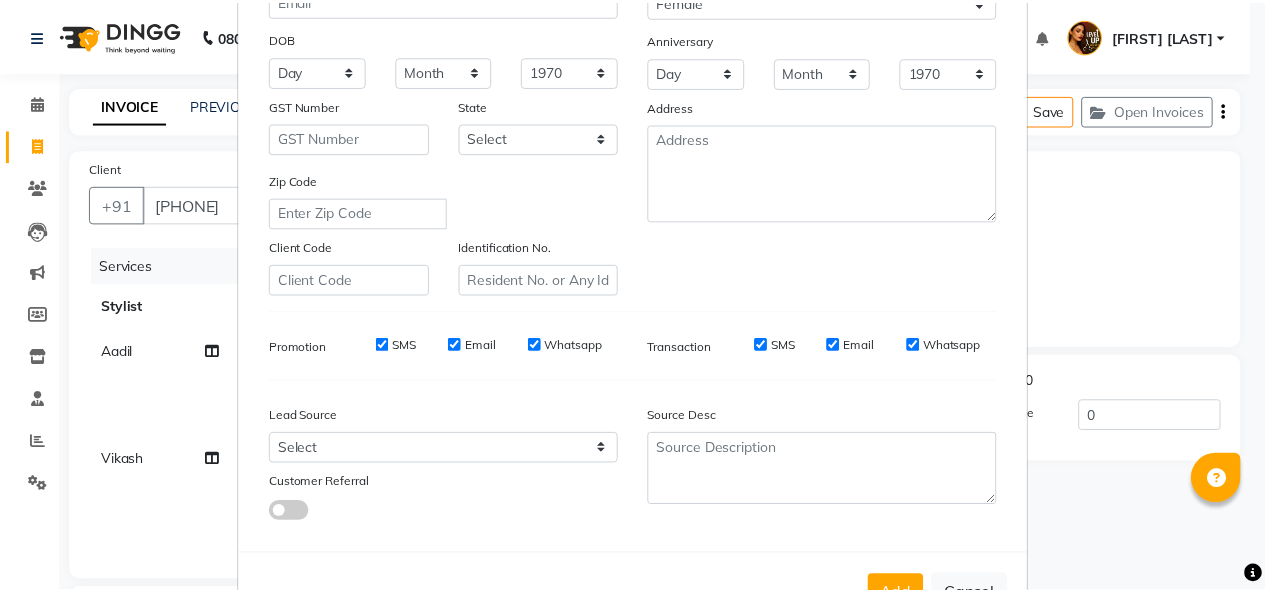 scroll, scrollTop: 326, scrollLeft: 0, axis: vertical 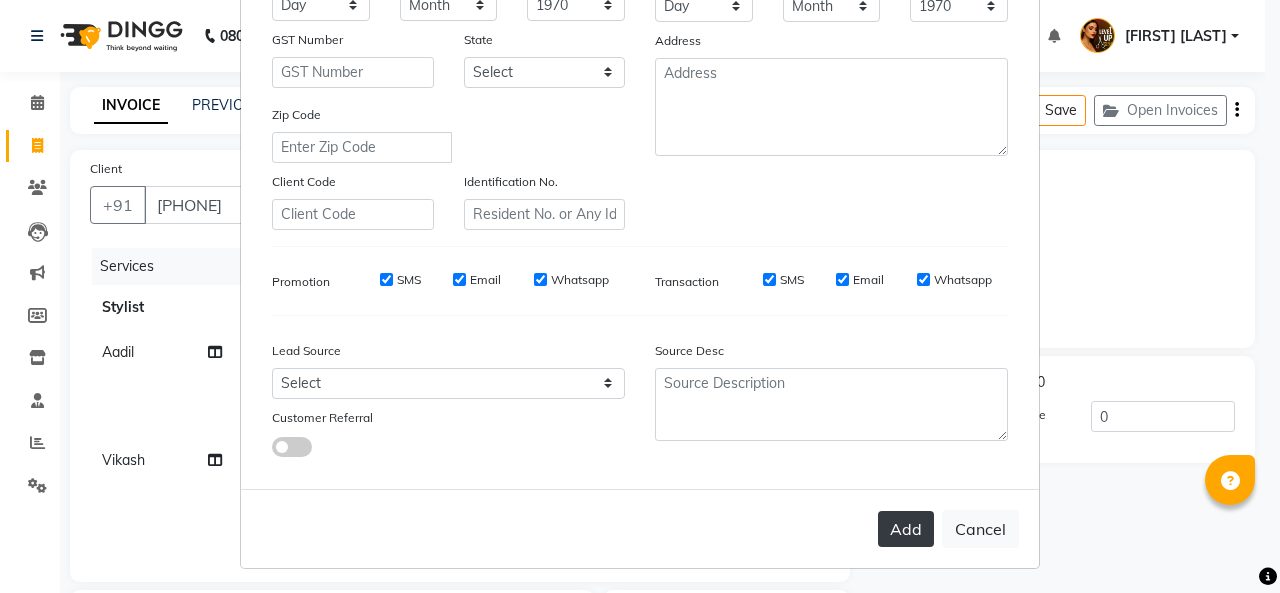 click on "Add" at bounding box center [906, 529] 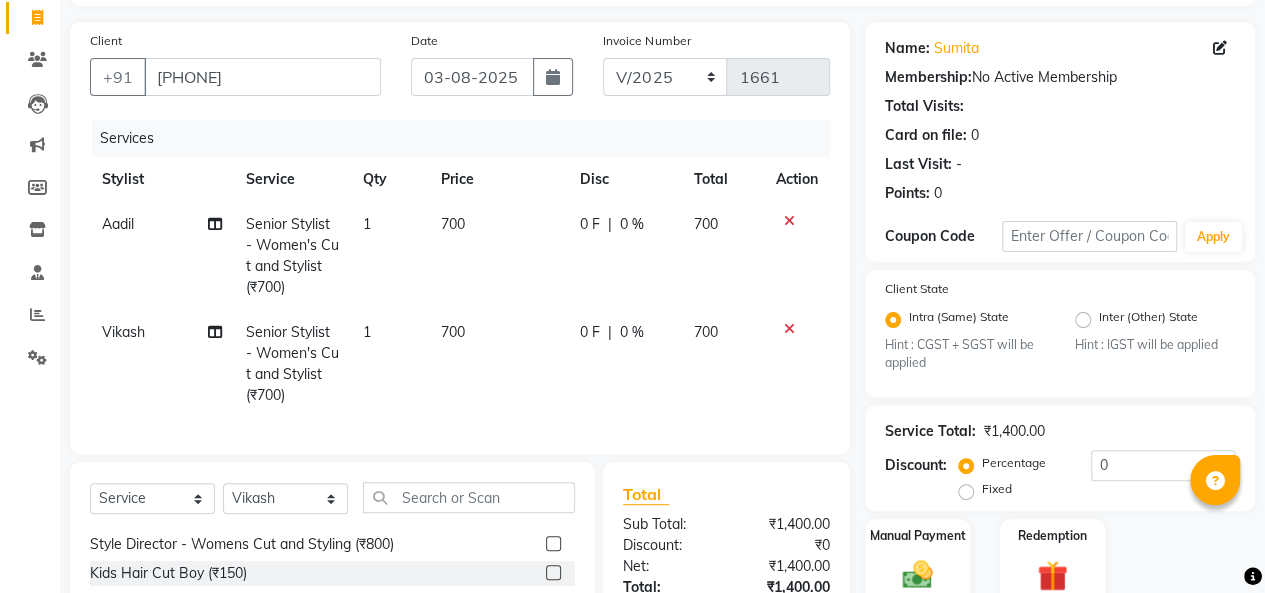 scroll, scrollTop: 123, scrollLeft: 0, axis: vertical 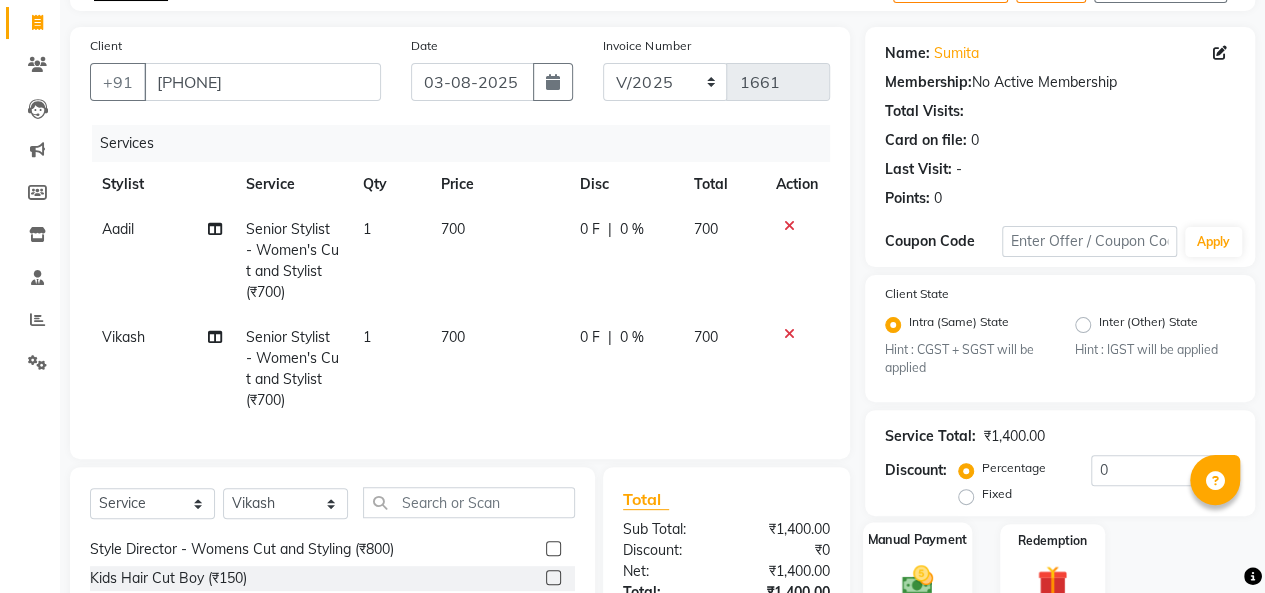 click on "Manual Payment" 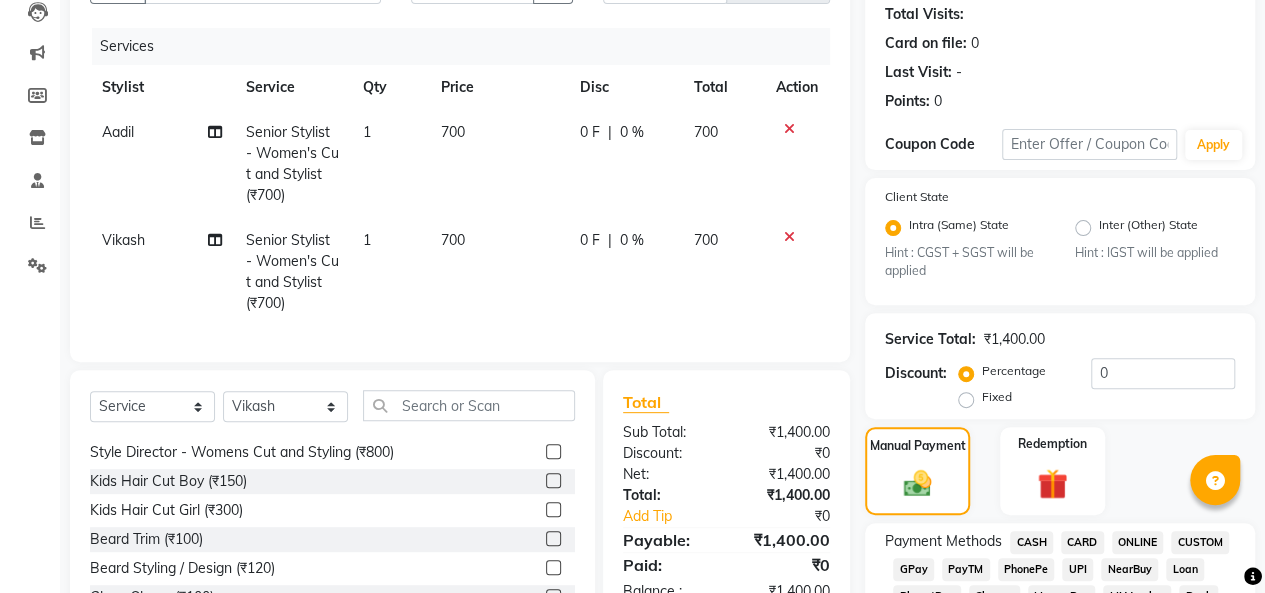 scroll, scrollTop: 220, scrollLeft: 0, axis: vertical 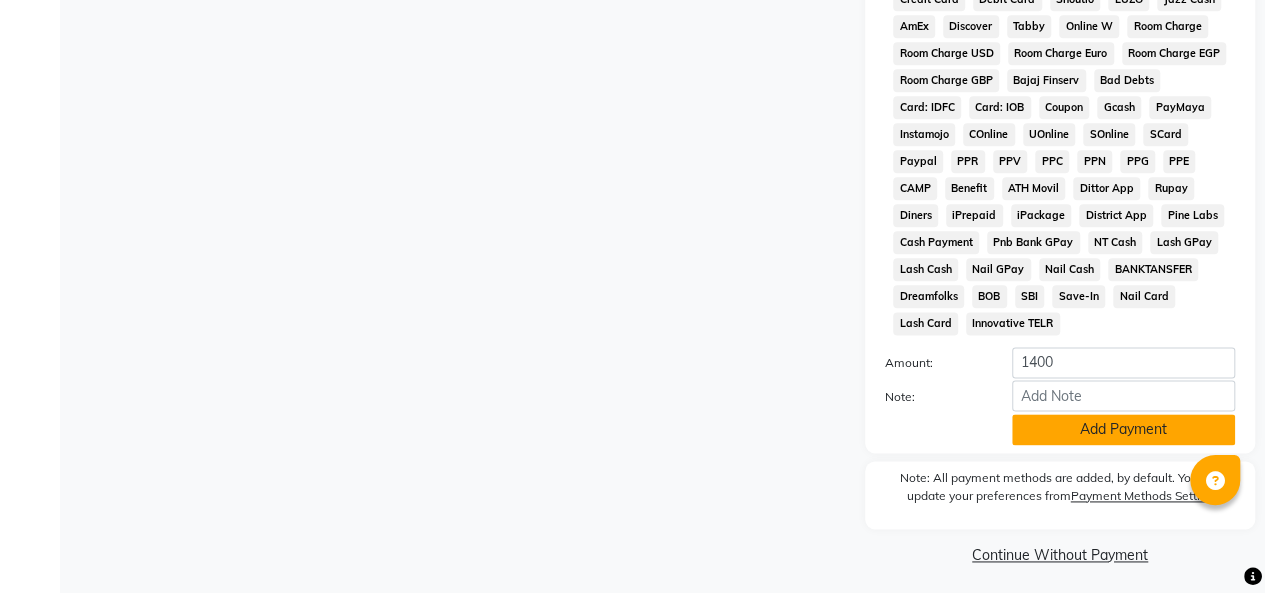 click on "Add Payment" 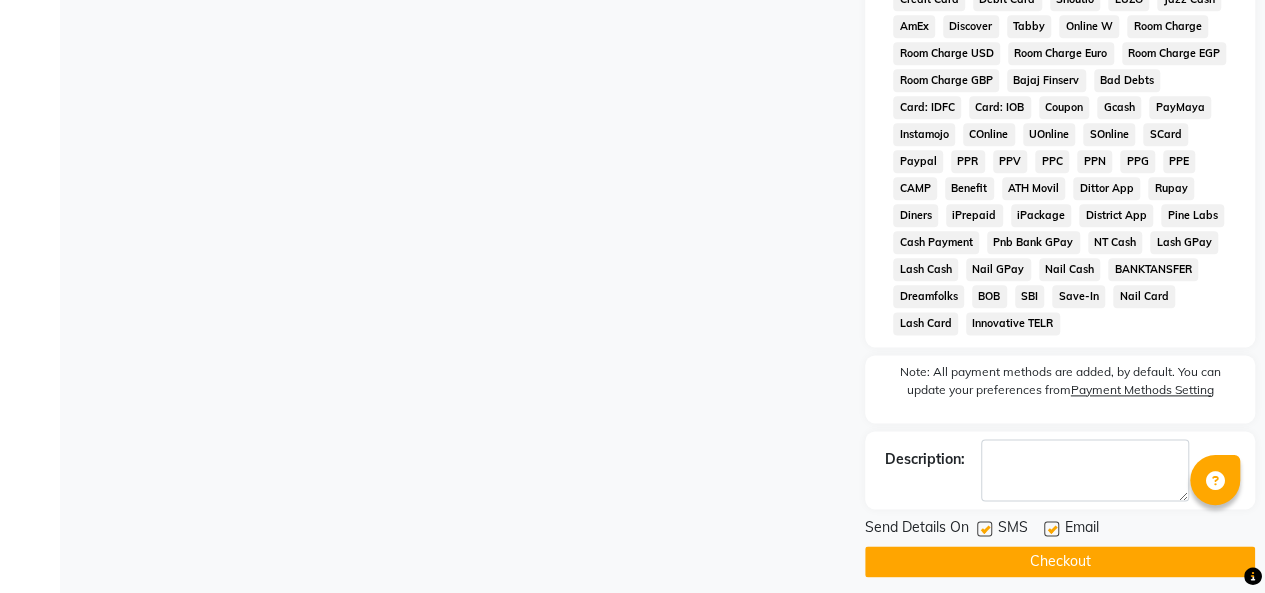 scroll, scrollTop: 1132, scrollLeft: 0, axis: vertical 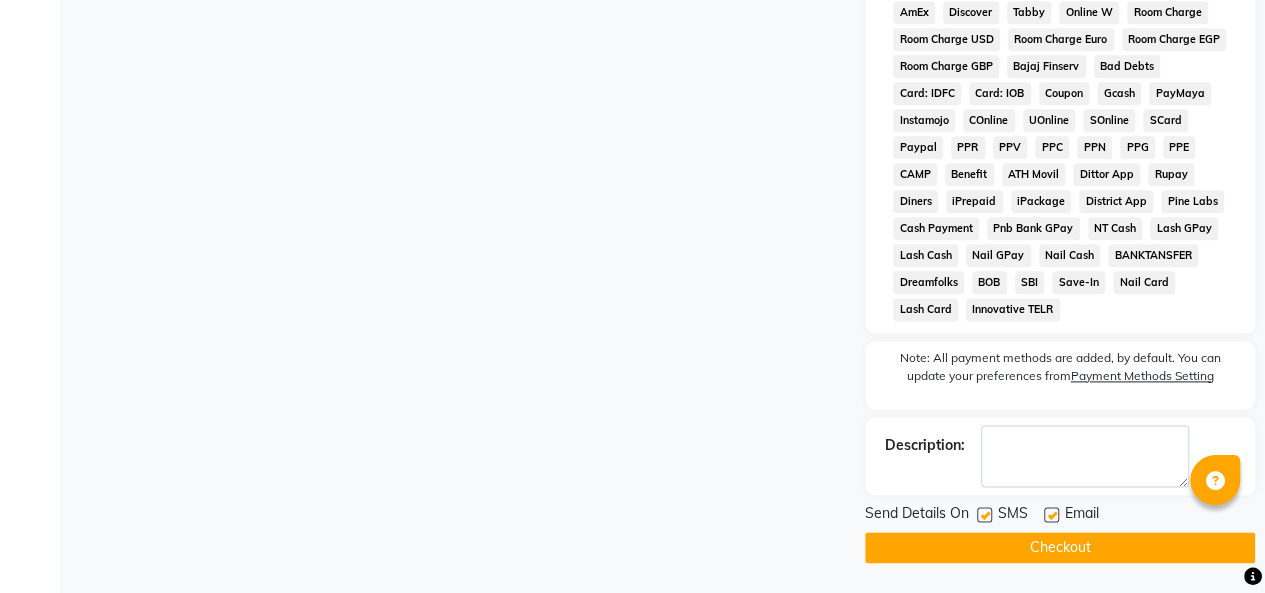 click on "Checkout" 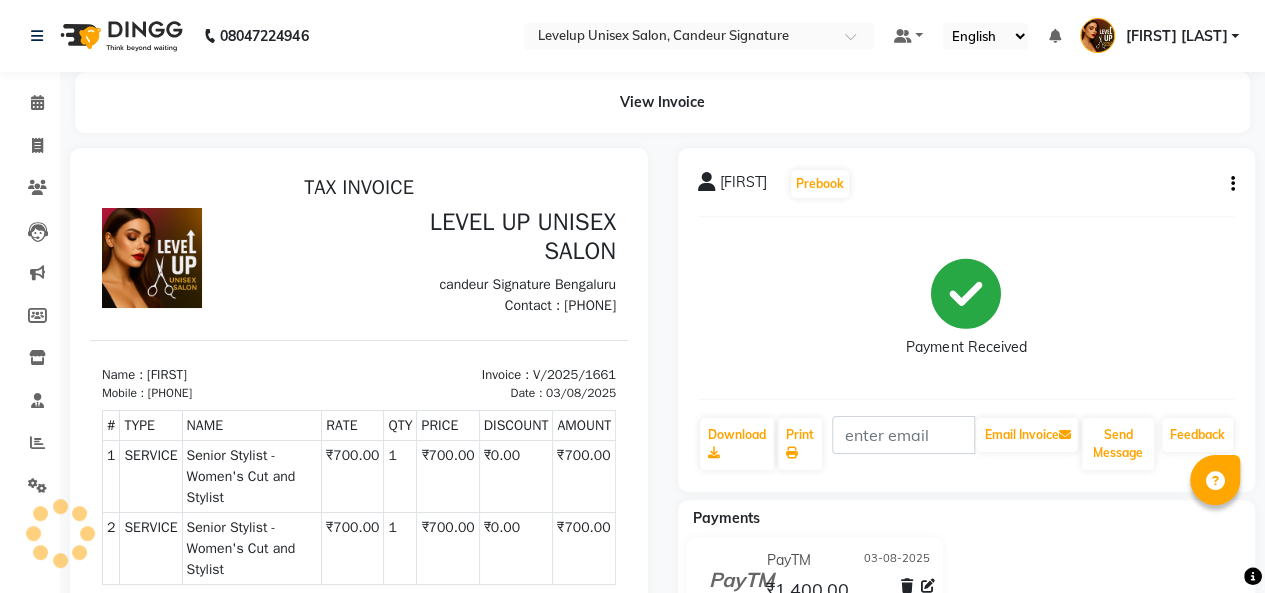 scroll, scrollTop: 234, scrollLeft: 0, axis: vertical 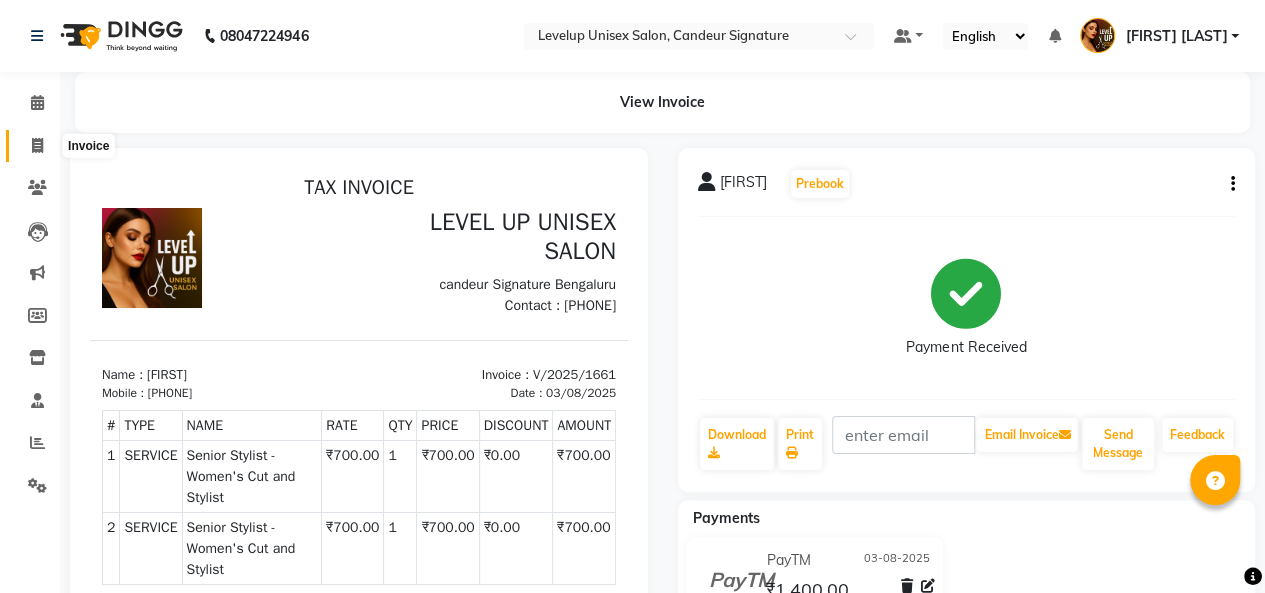 click 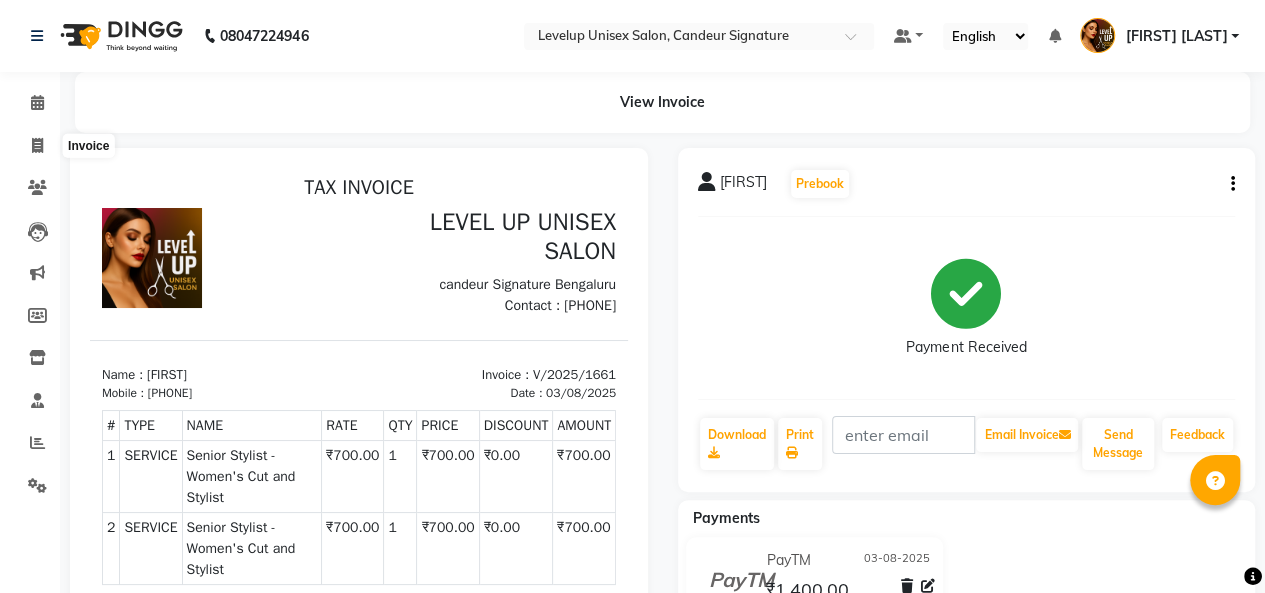 select on "service" 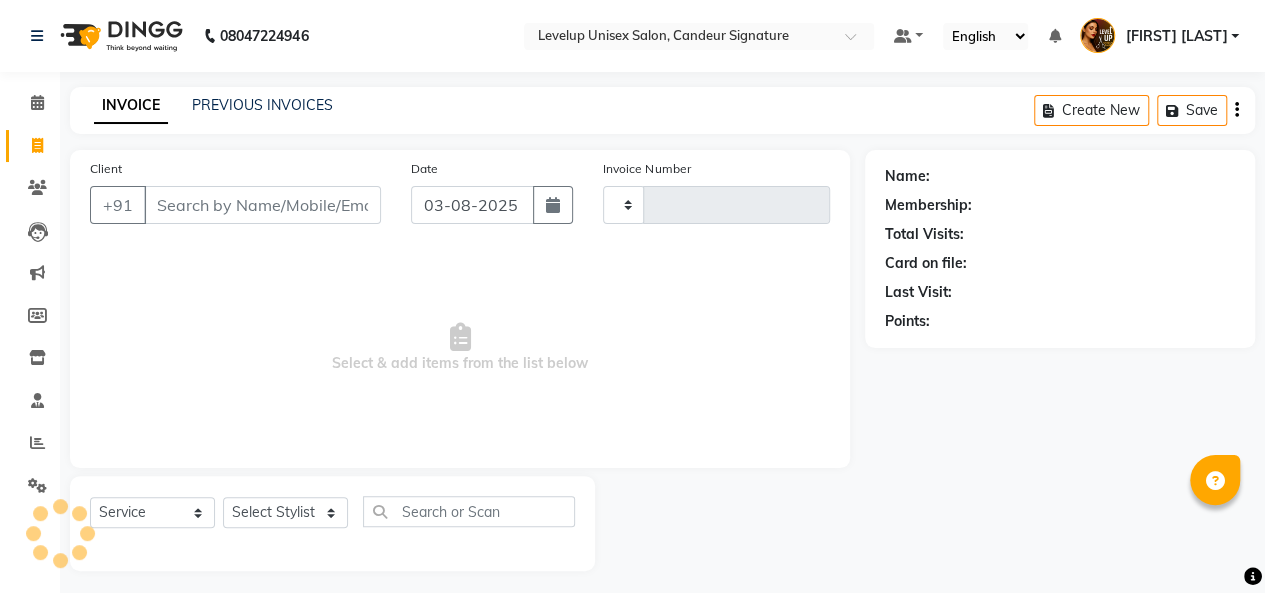 scroll, scrollTop: 7, scrollLeft: 0, axis: vertical 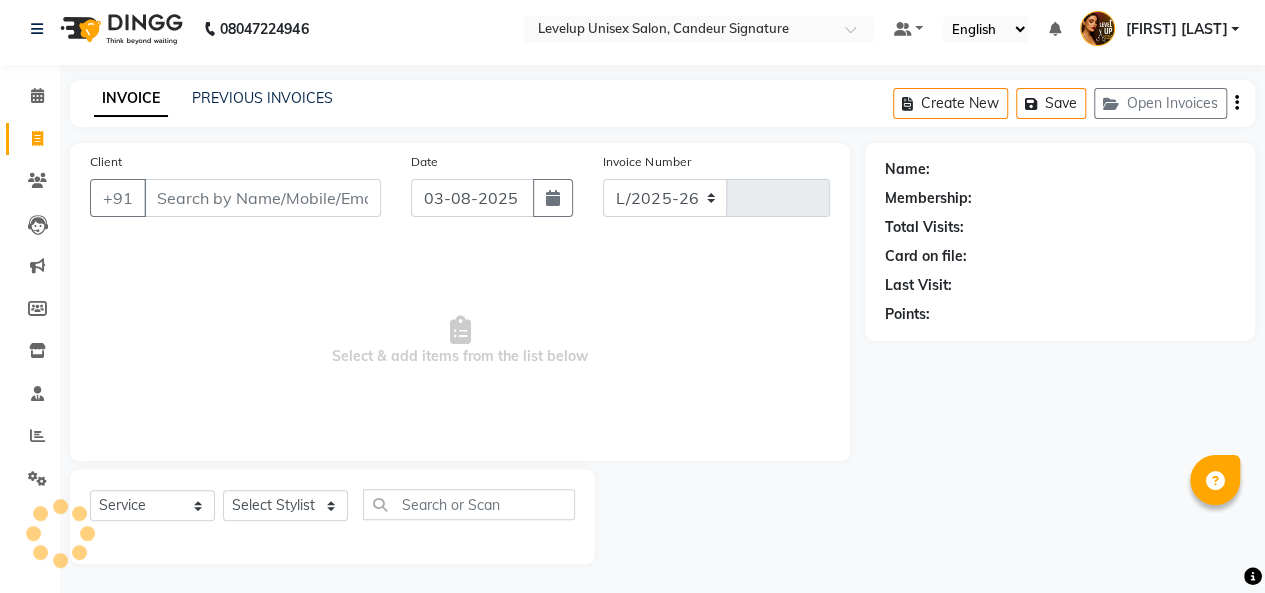 select on "7681" 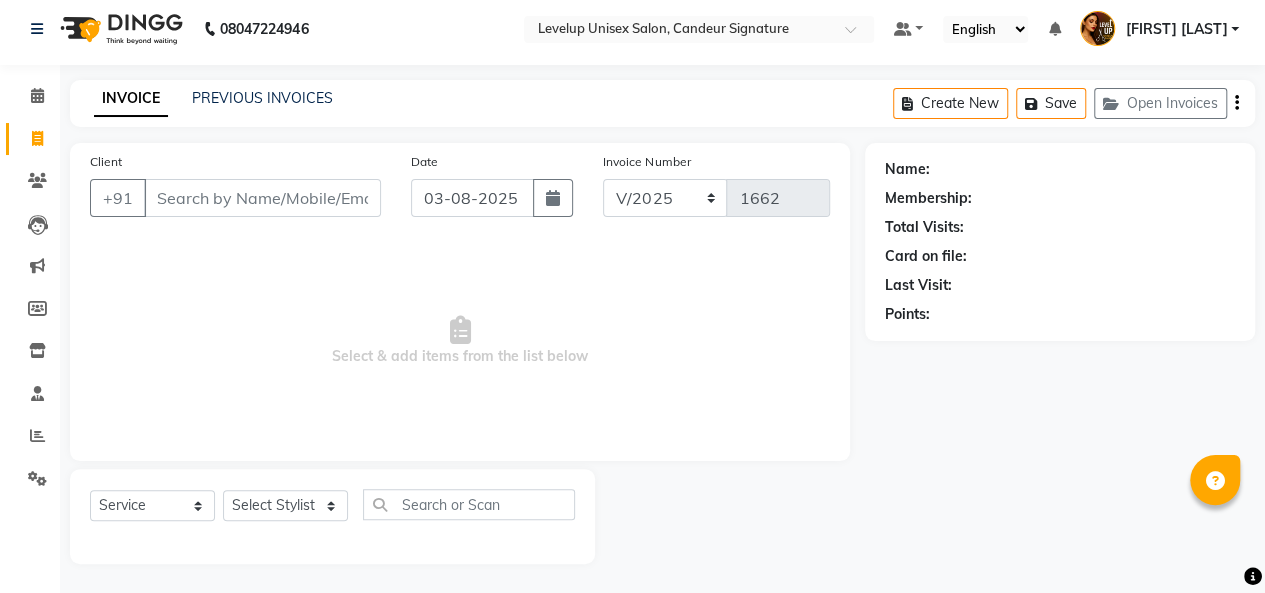 click on "Client" at bounding box center (262, 198) 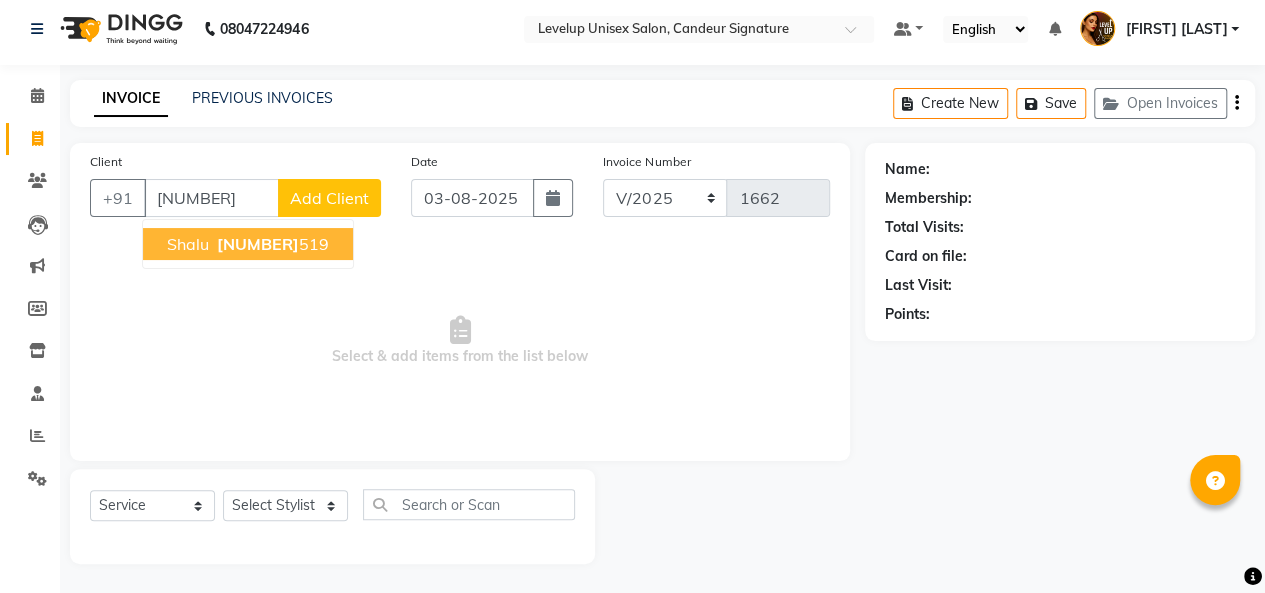 click on "shalu" at bounding box center (188, 244) 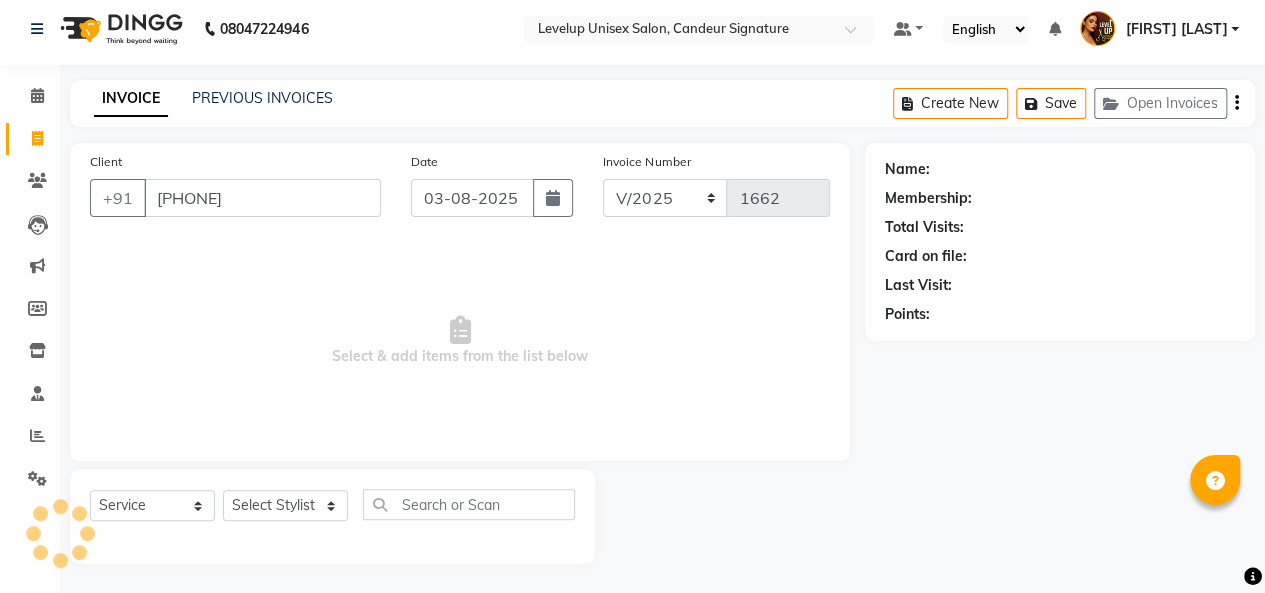 type on "[PHONE]" 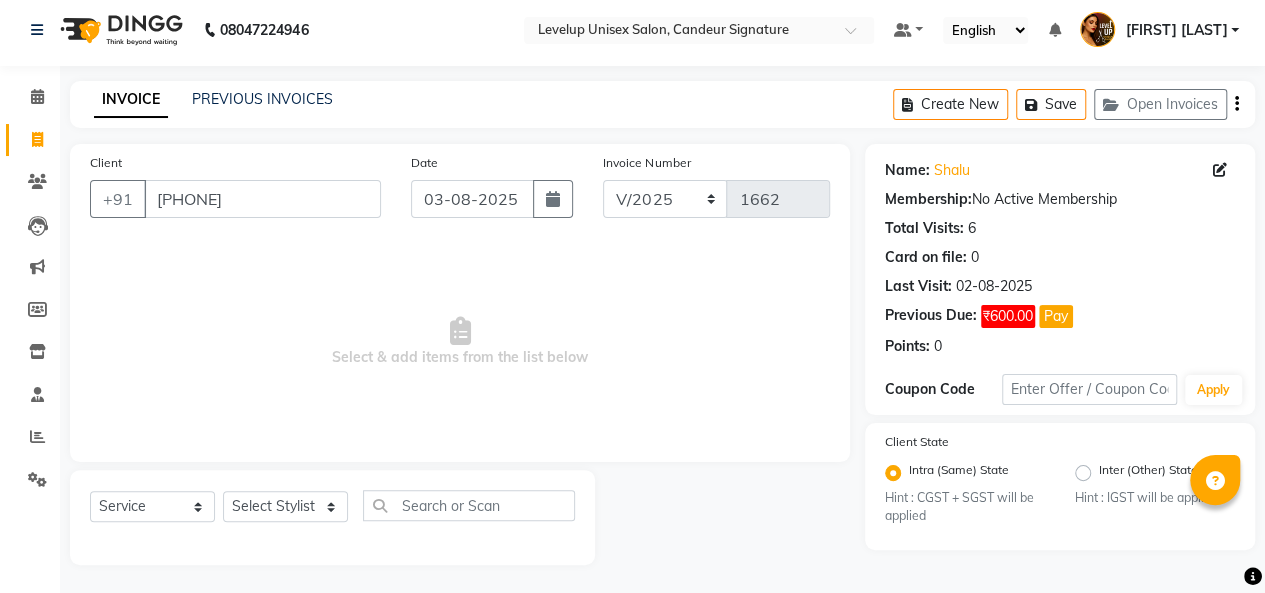 scroll, scrollTop: 7, scrollLeft: 0, axis: vertical 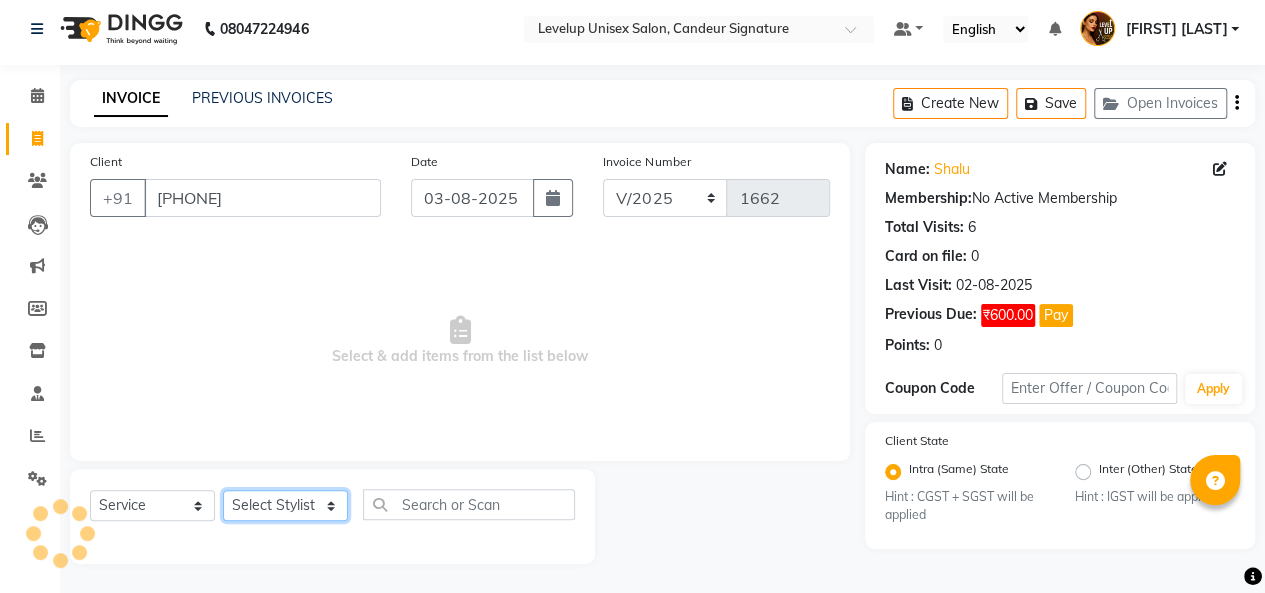 click on "Select Stylist Aadil  Anshu Arman  Furkan Ahmad  Muskan Nishu   Ritesh  Roshni  sameer malik Sanjana    Shadab Sneha Vikash" 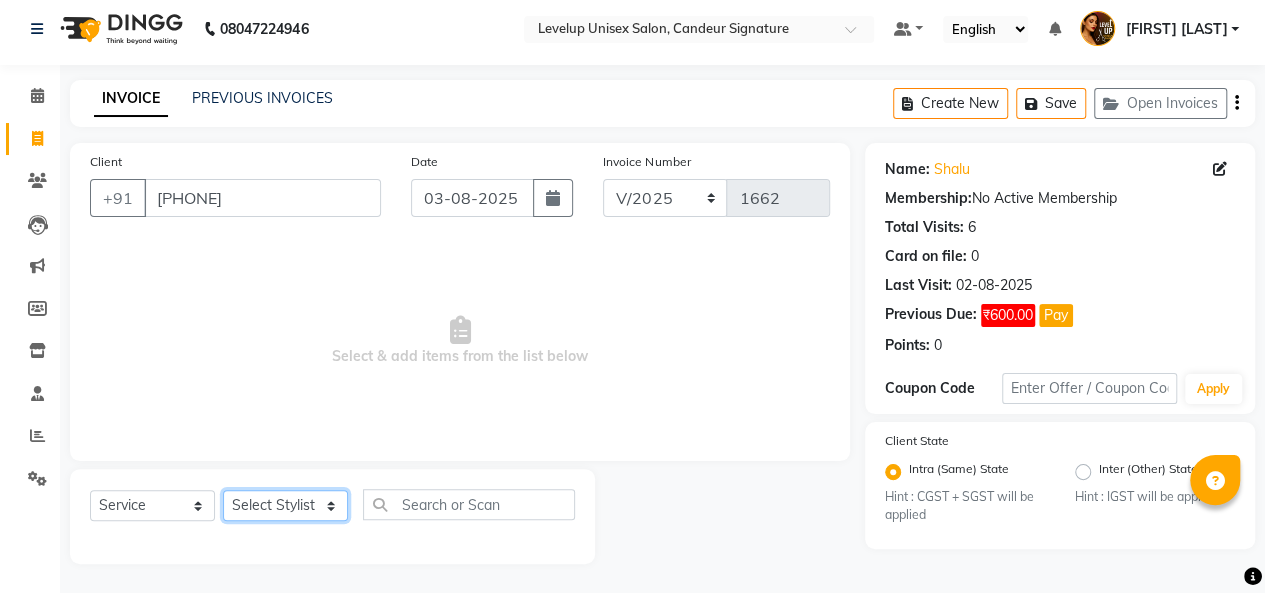 select on "81468" 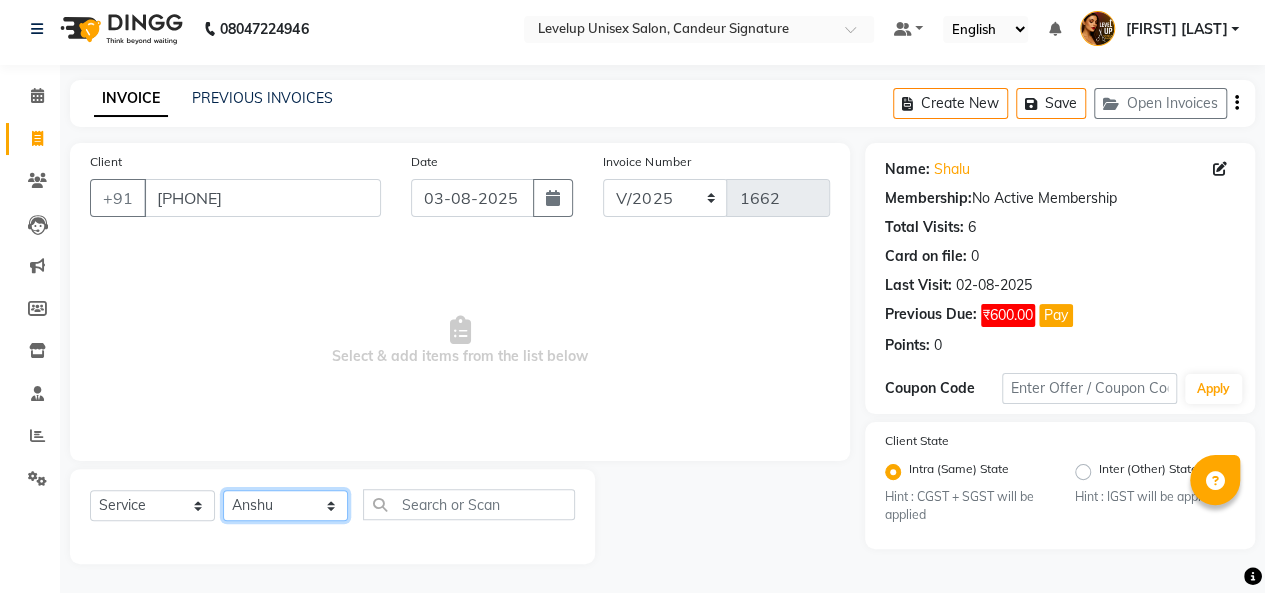 click on "Select Stylist Aadil  Anshu Arman  Furkan Ahmad  Muskan Nishu   Ritesh  Roshni  sameer malik Sanjana    Shadab Sneha Vikash" 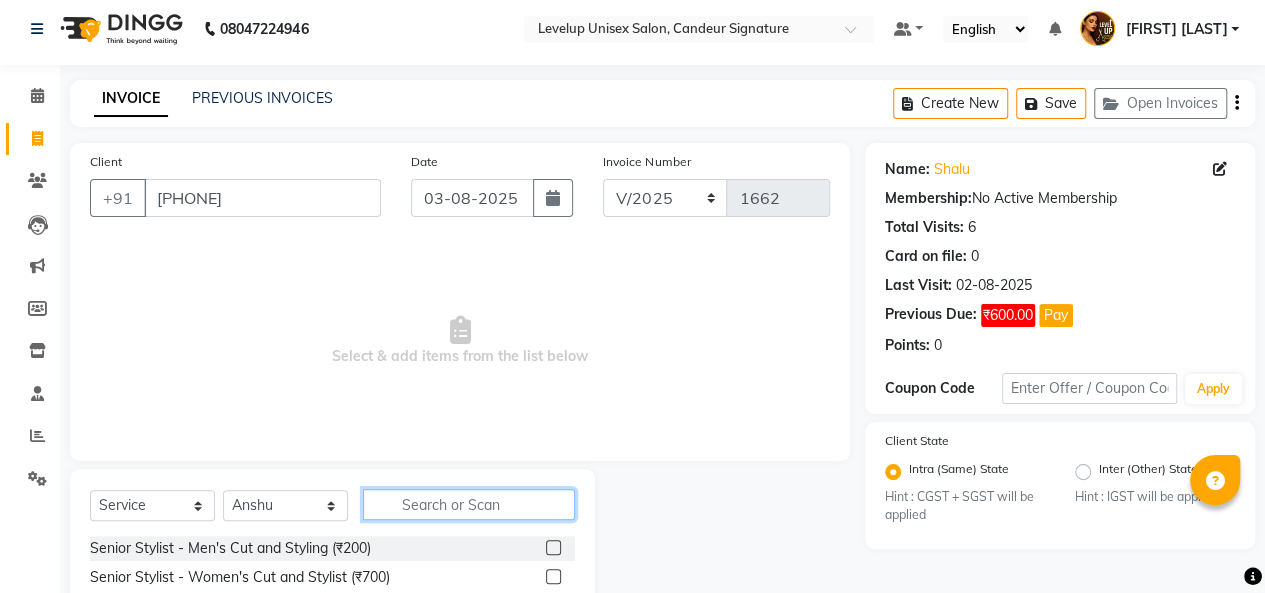 click 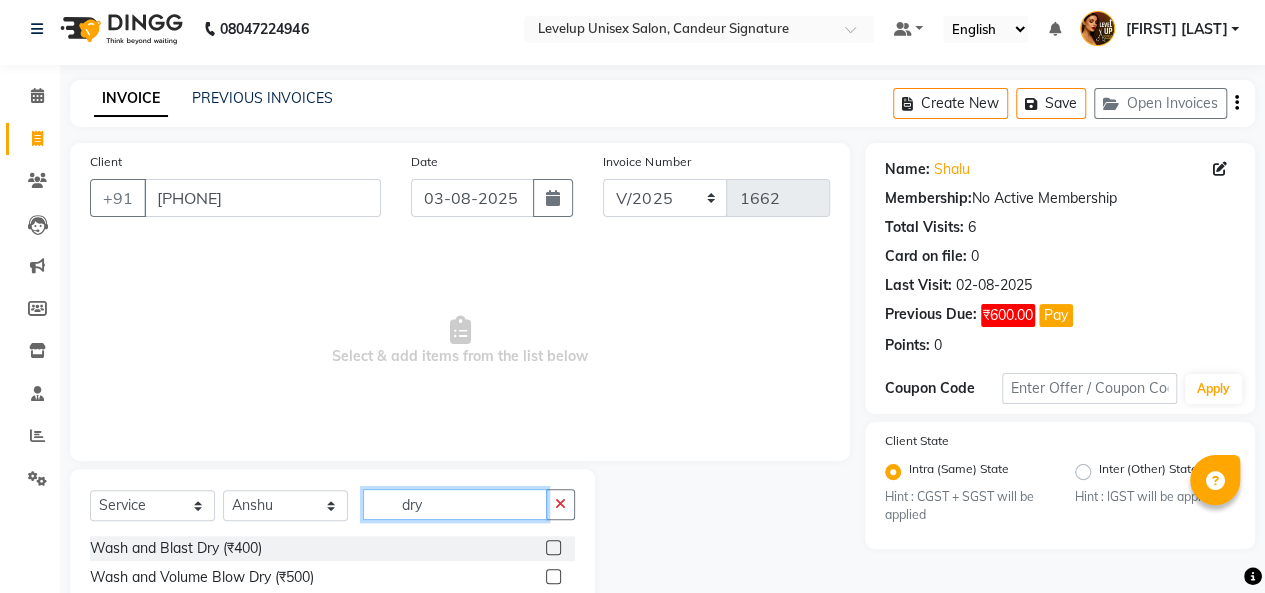 type on "dry" 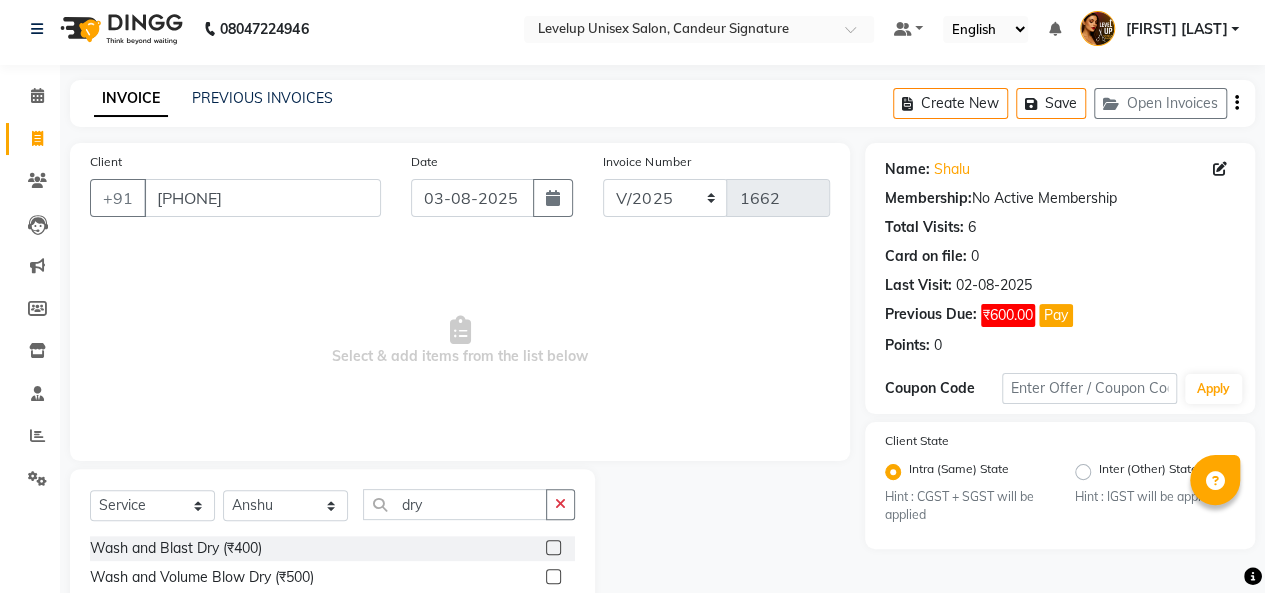 click 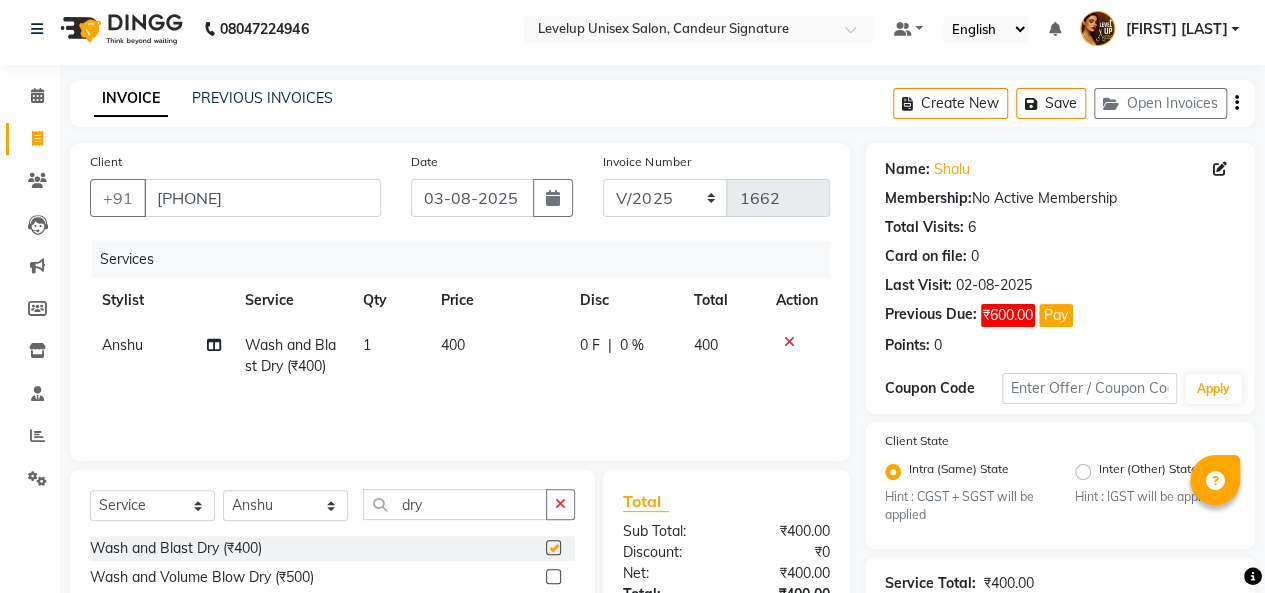 checkbox on "false" 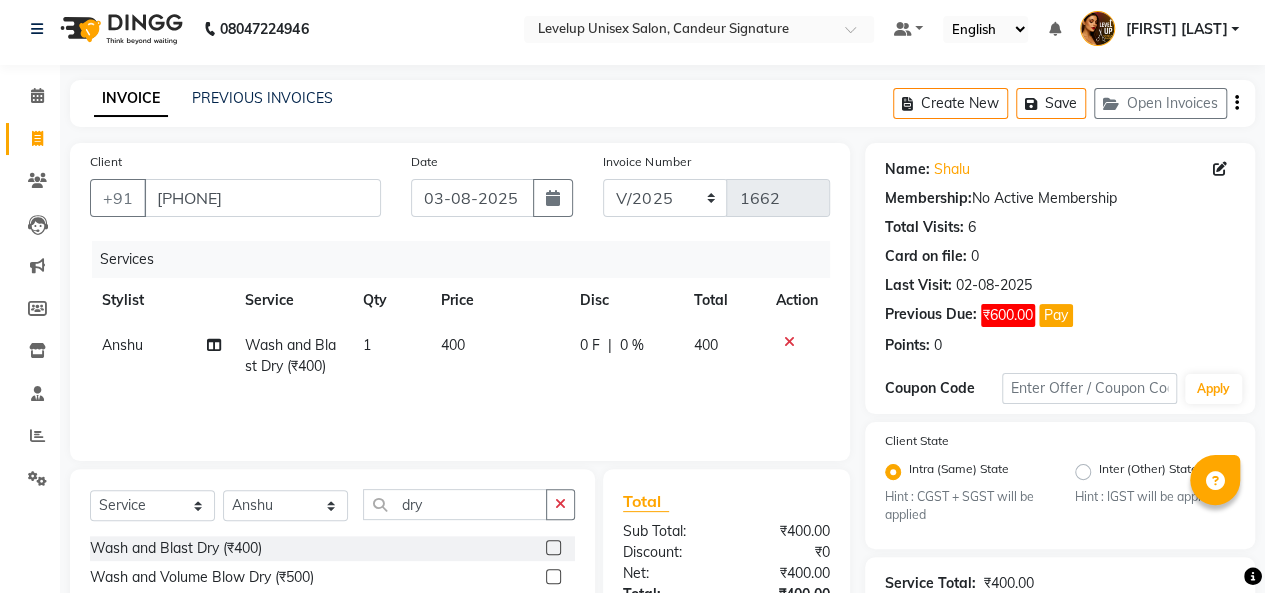 click on "400" 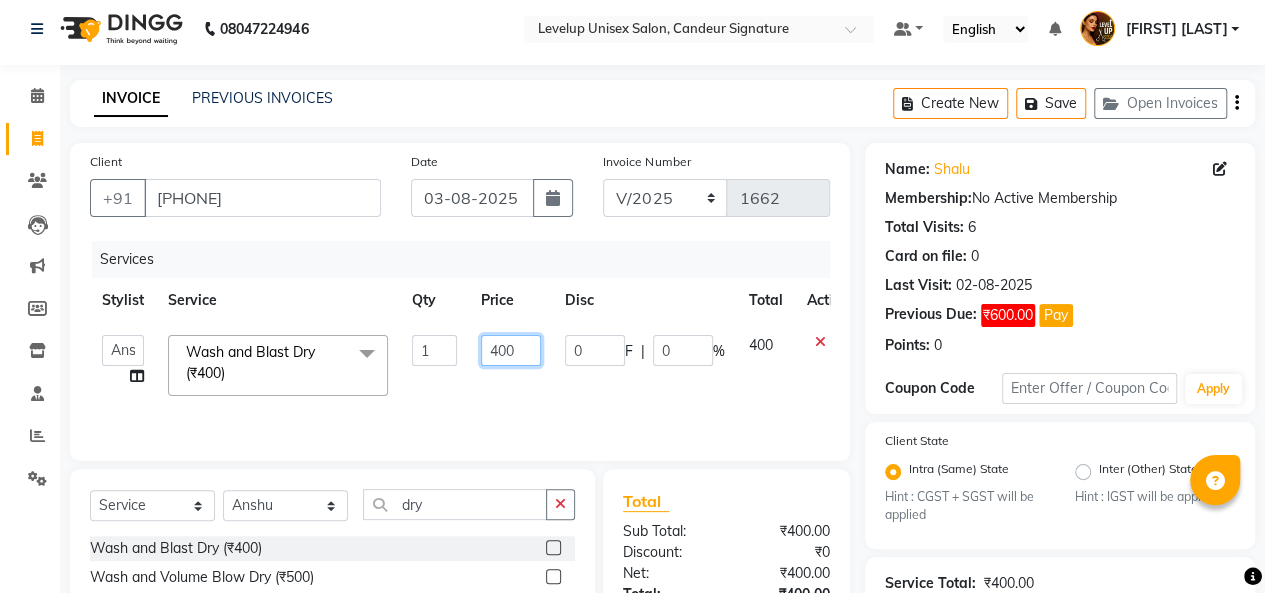 click on "400" 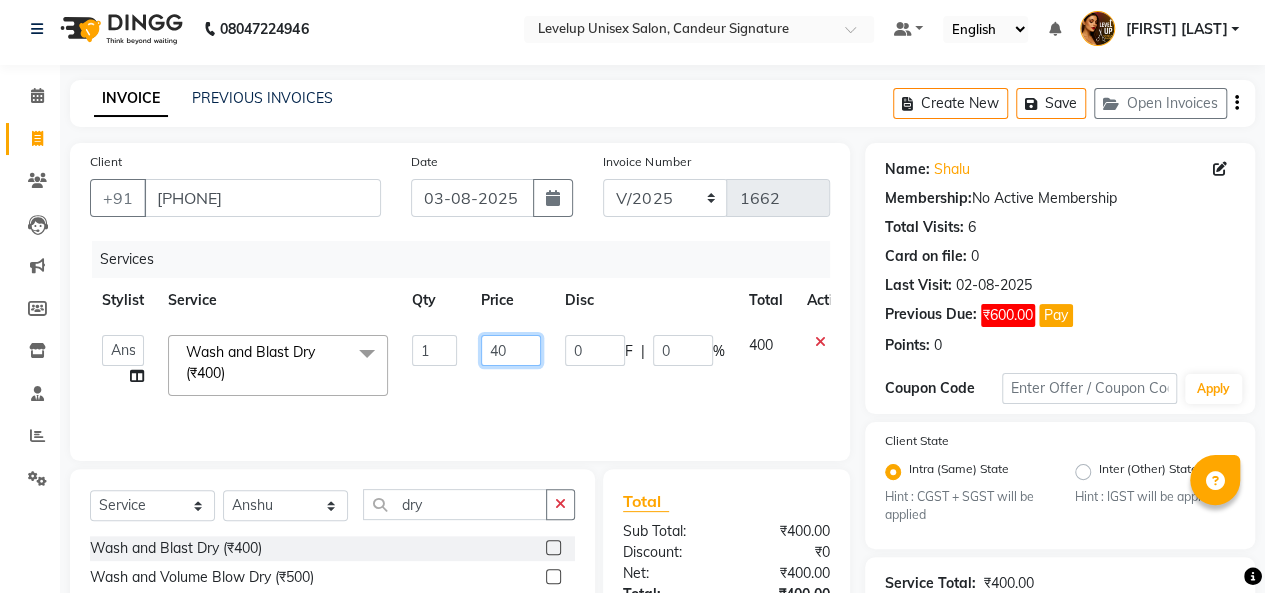 type on "4" 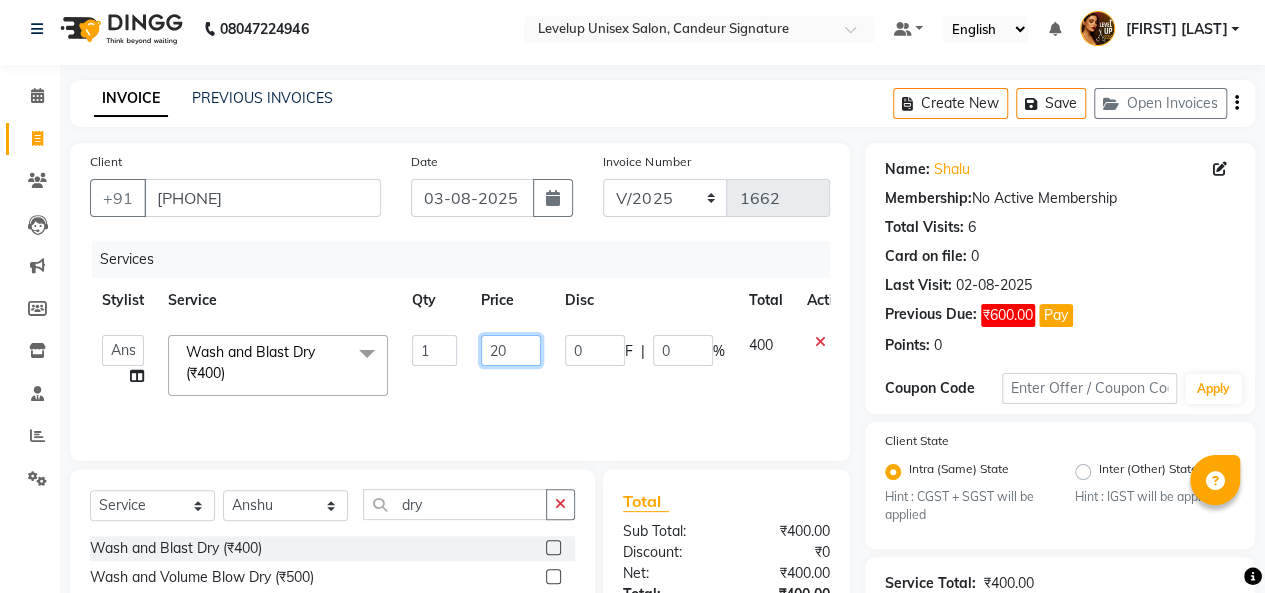 type on "200" 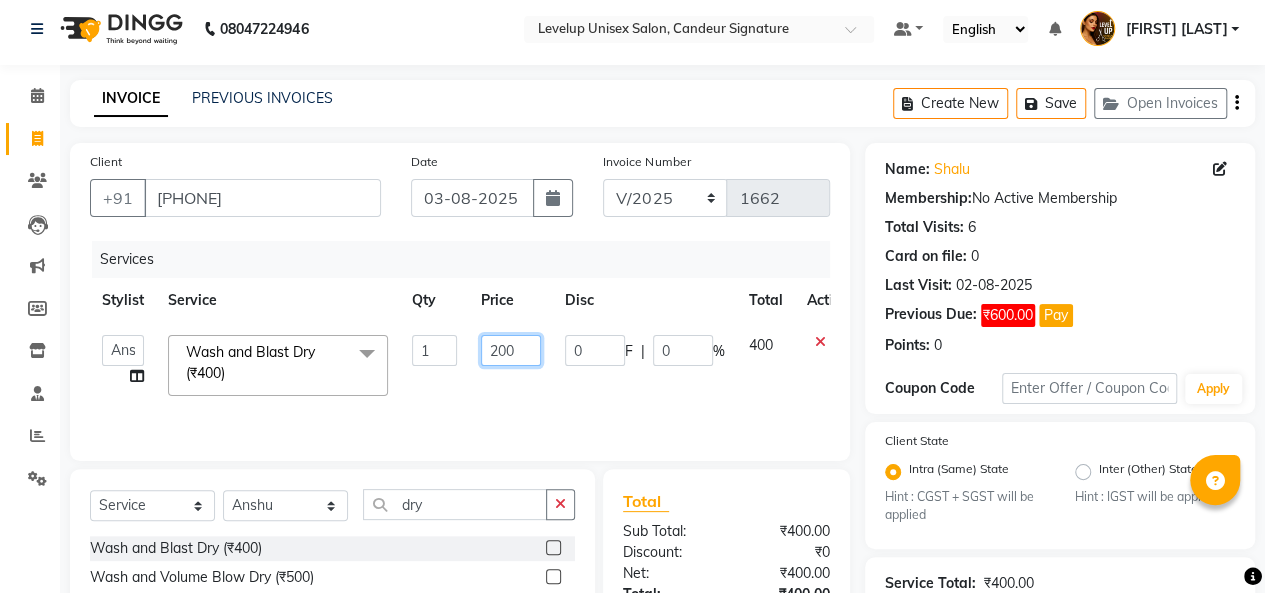 scroll, scrollTop: 242, scrollLeft: 0, axis: vertical 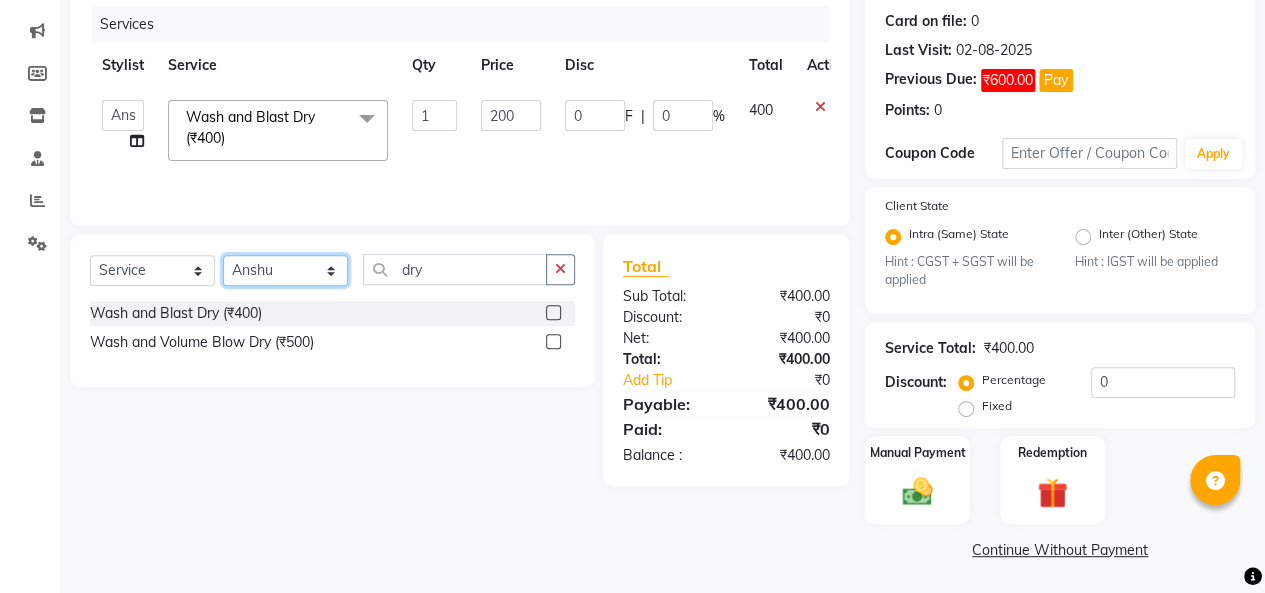 click on "Select Stylist Aadil  Anshu Arman  Furkan Ahmad  Muskan Nishu   Ritesh  Roshni  sameer malik Sanjana    Shadab Sneha Vikash" 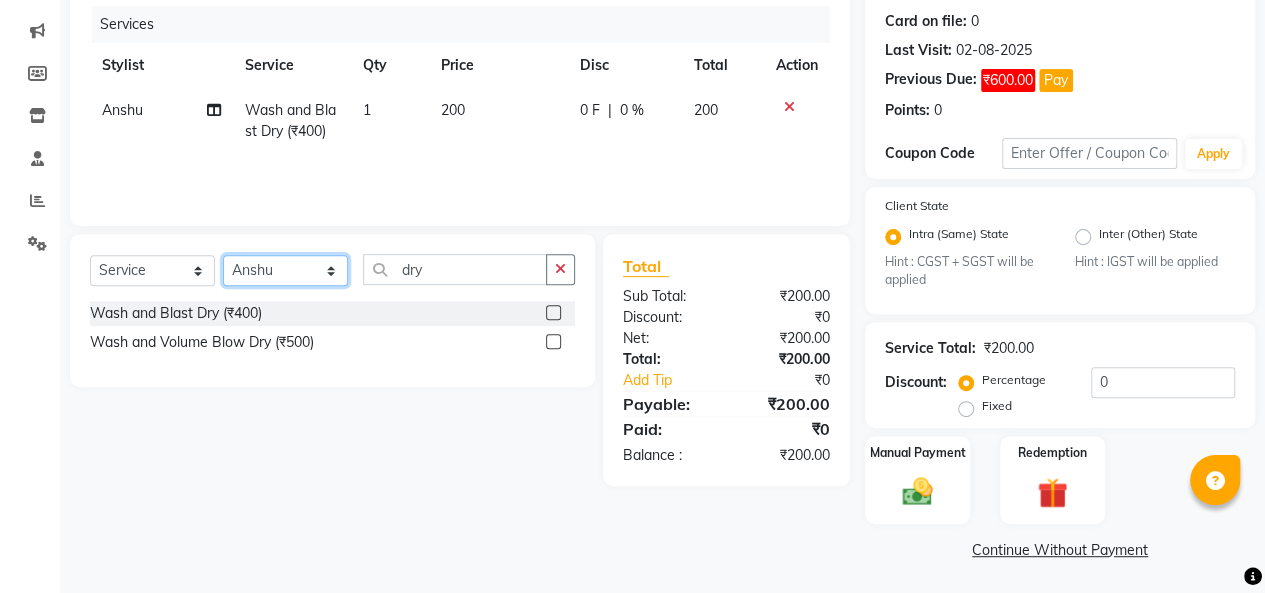 select on "85030" 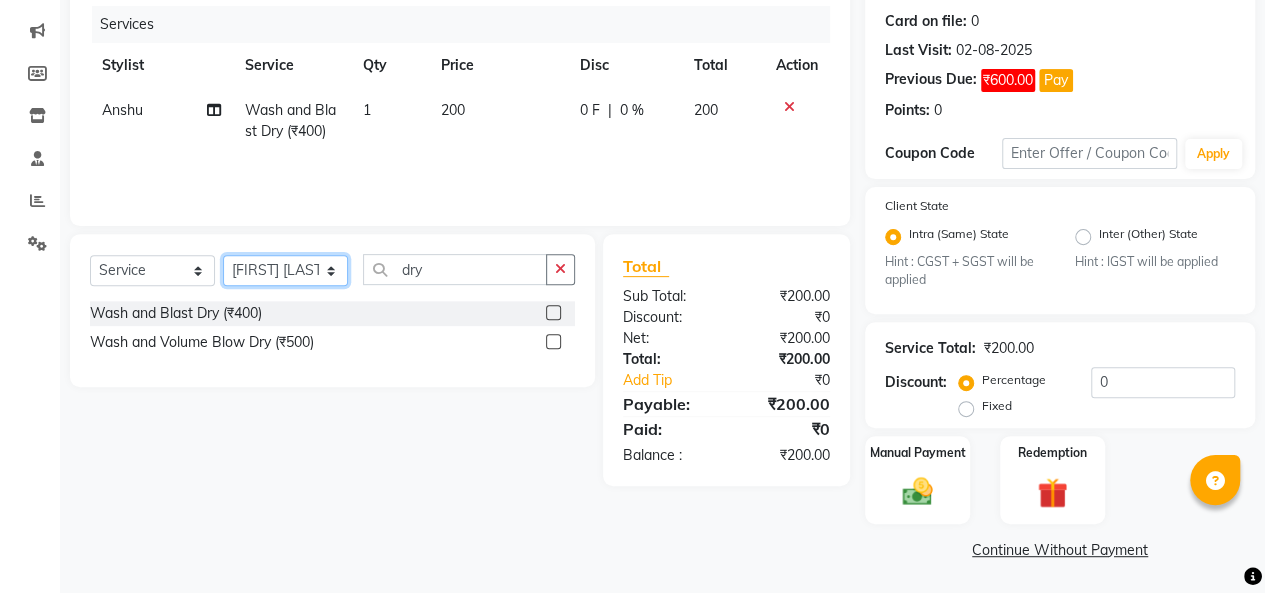 click on "Select Stylist Aadil  Anshu Arman  Furkan Ahmad  Muskan Nishu   Ritesh  Roshni  sameer malik Sanjana    Shadab Sneha Vikash" 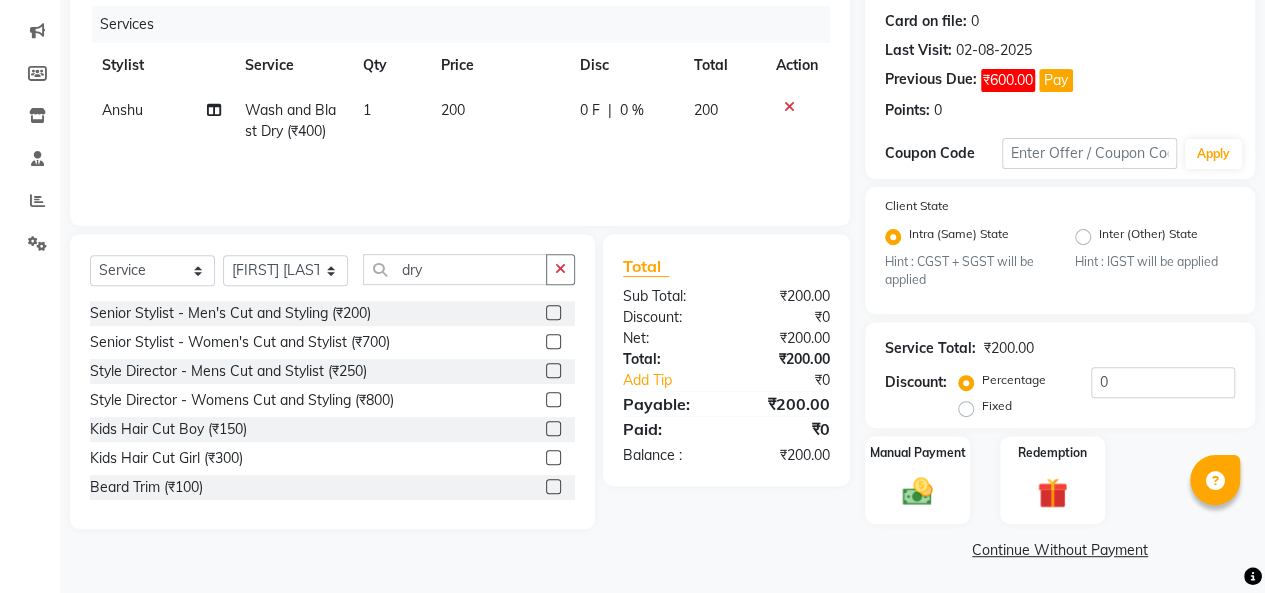 click 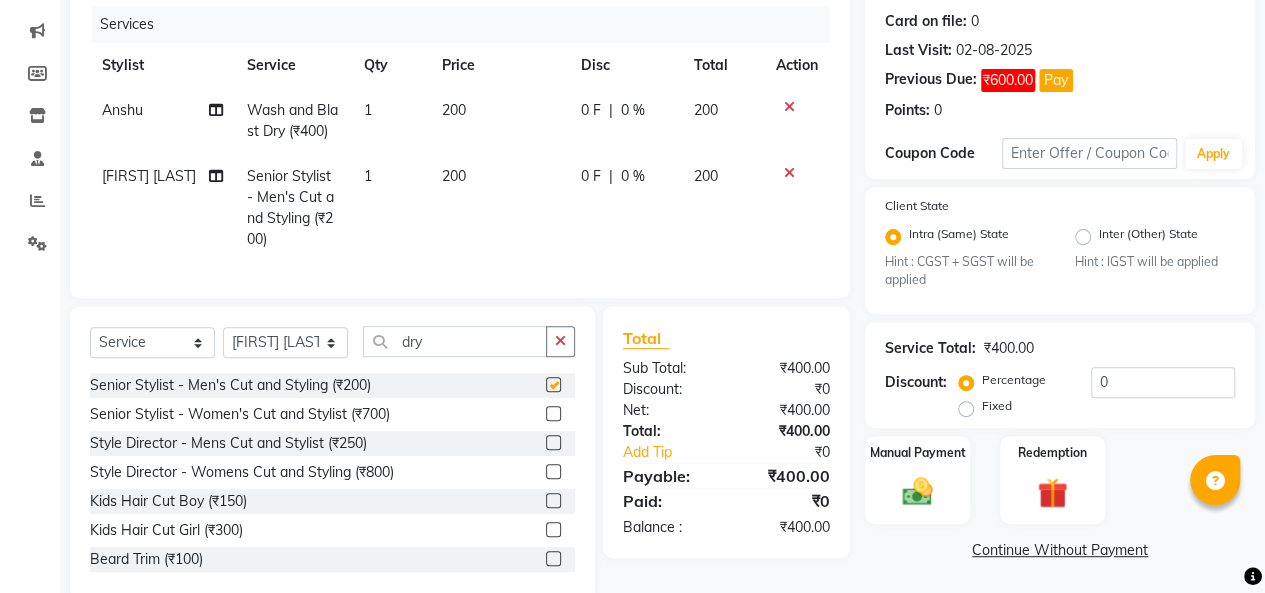 checkbox on "false" 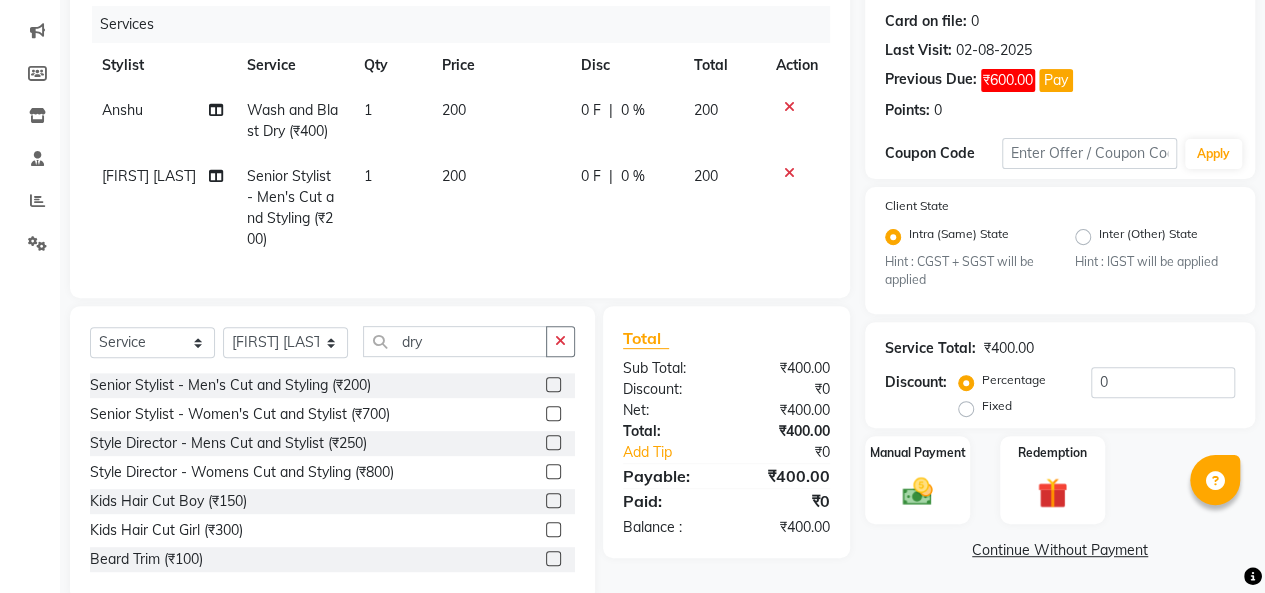 click 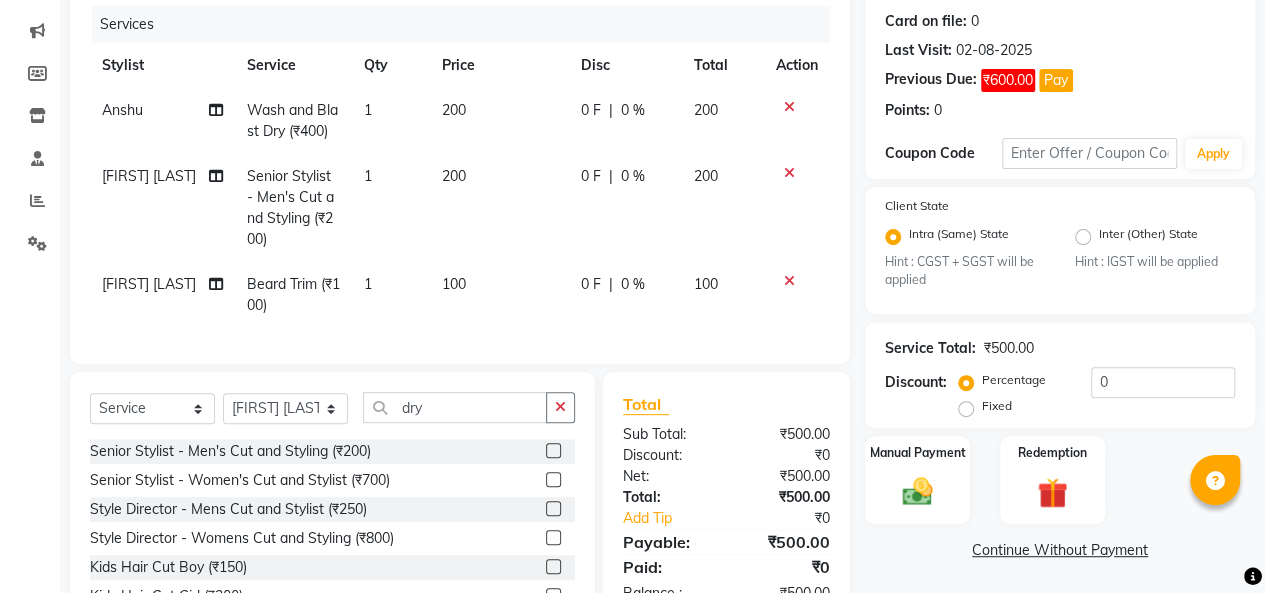checkbox on "false" 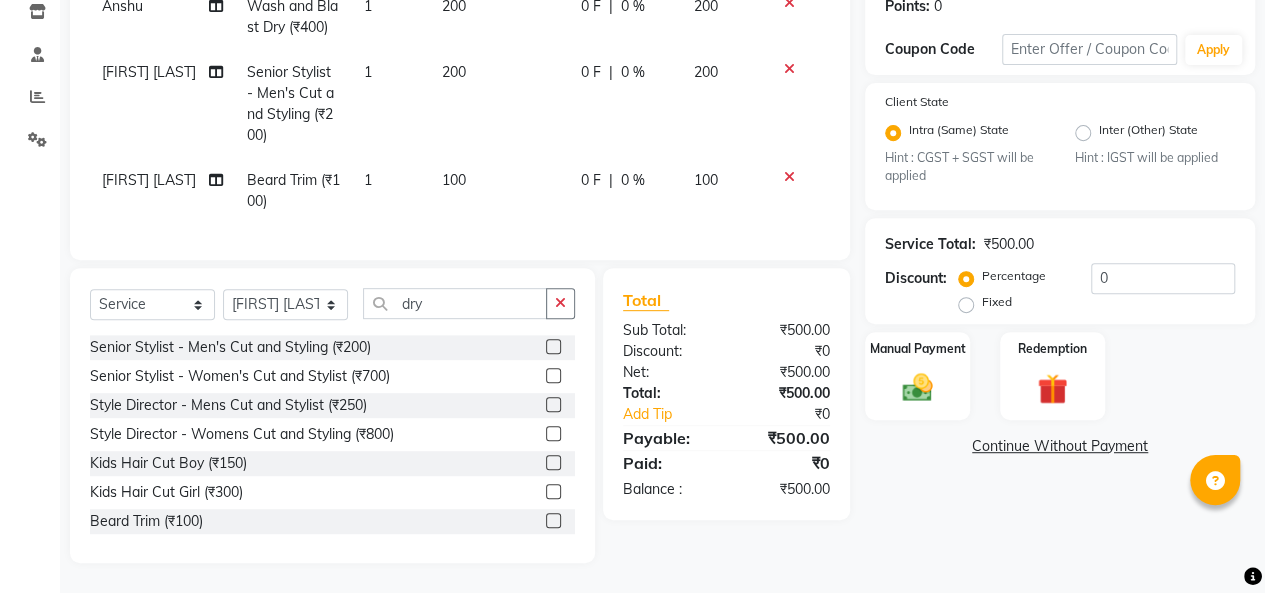 click on "Continue Without Payment" 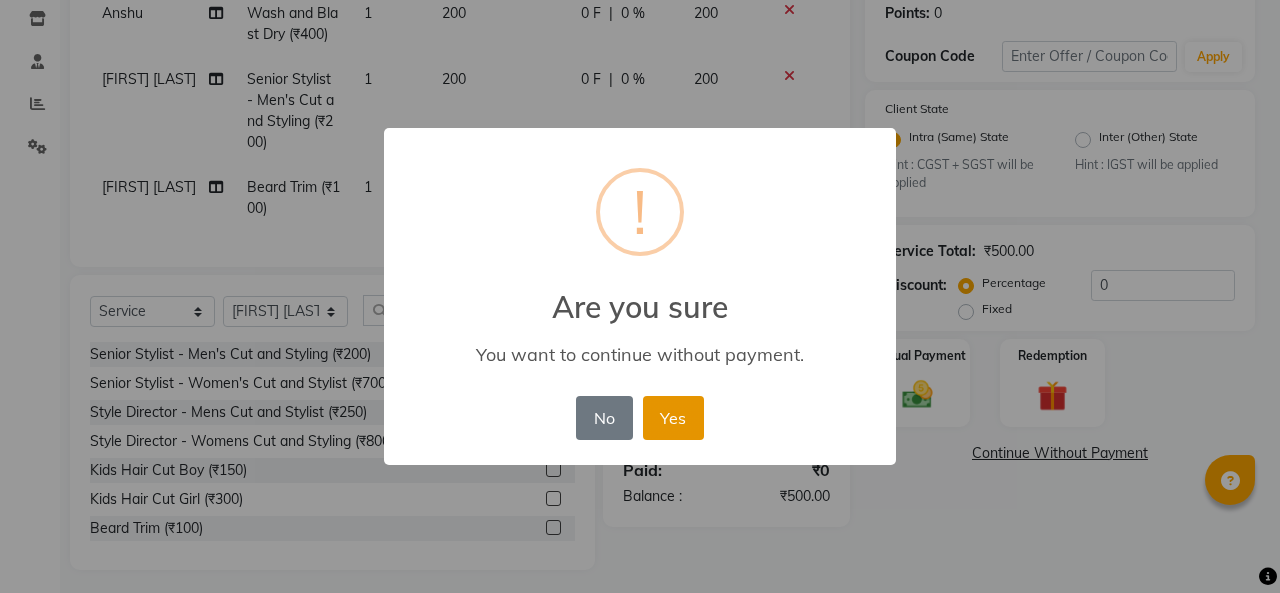 click on "Yes" at bounding box center [673, 418] 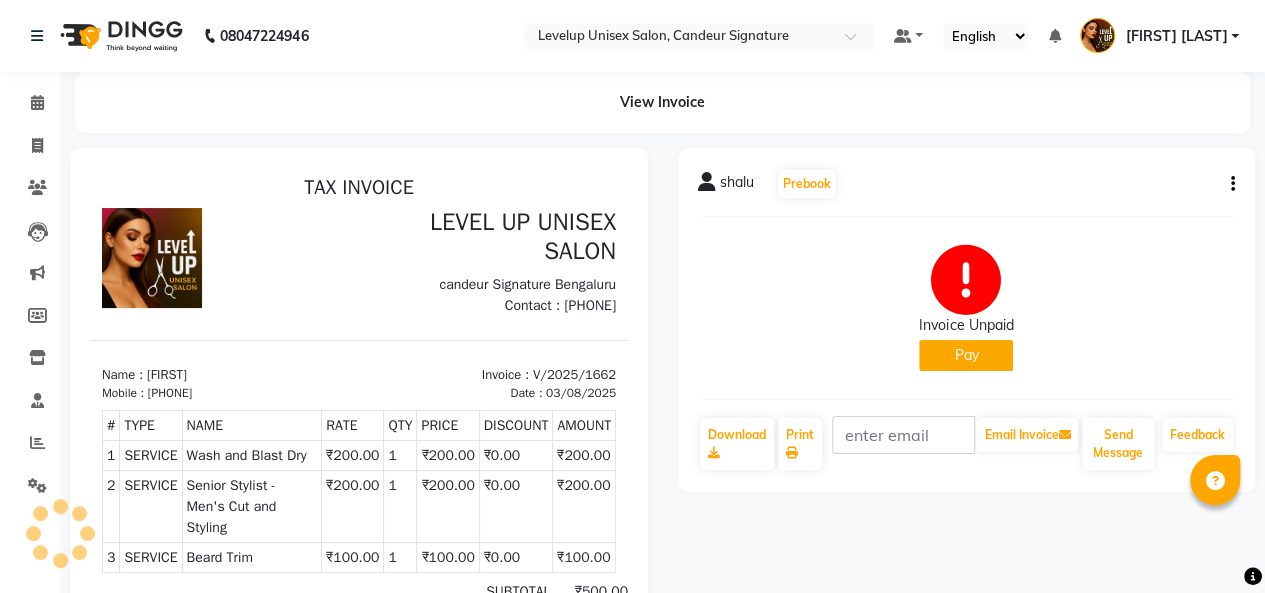 scroll, scrollTop: 264, scrollLeft: 0, axis: vertical 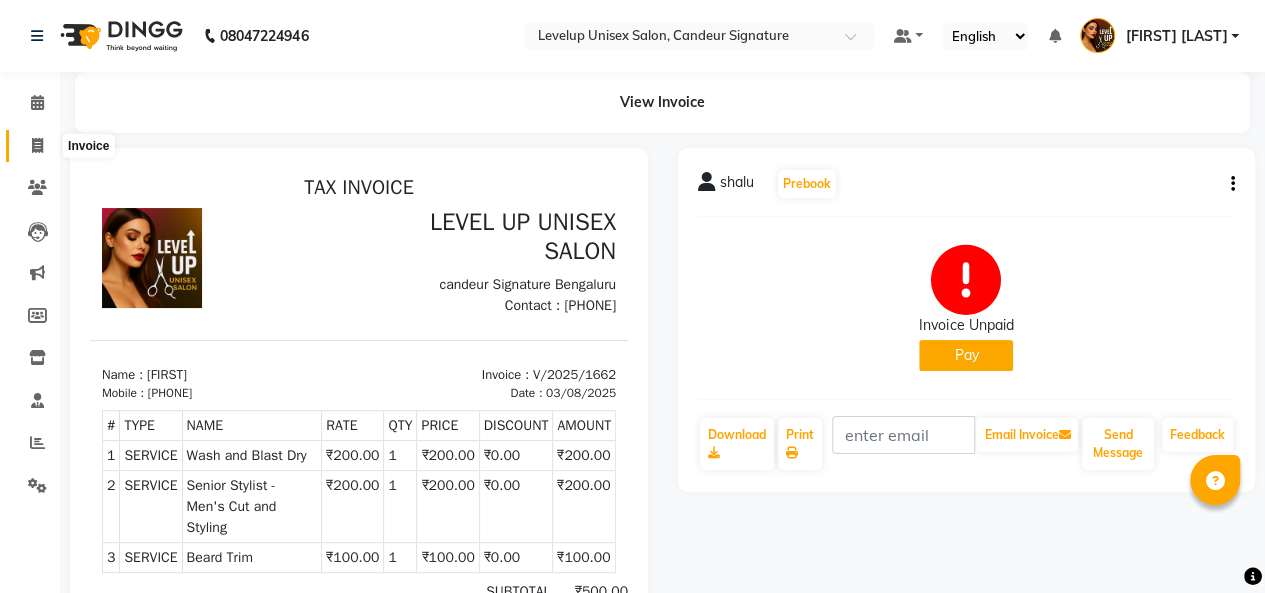 click 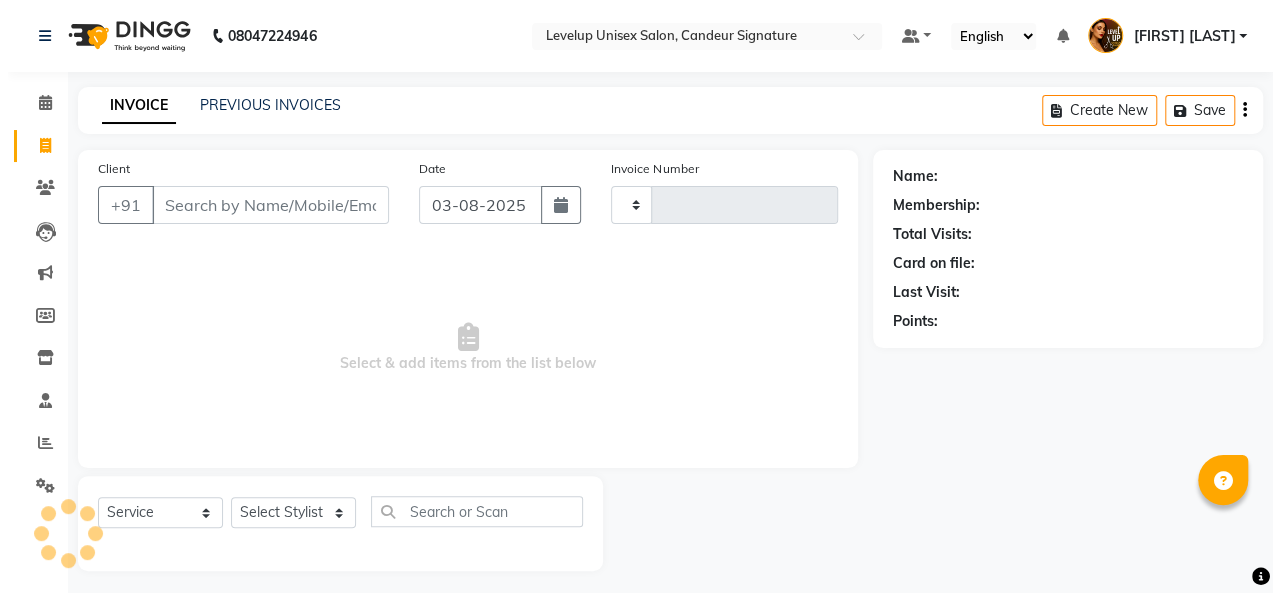 scroll, scrollTop: 7, scrollLeft: 0, axis: vertical 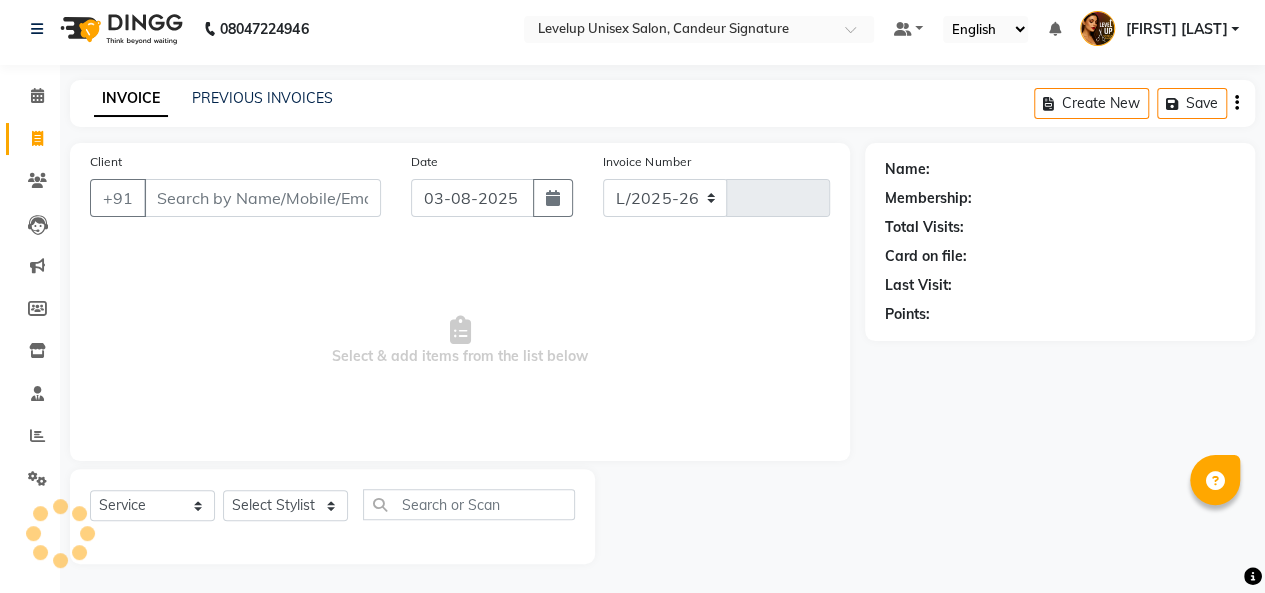 select on "7681" 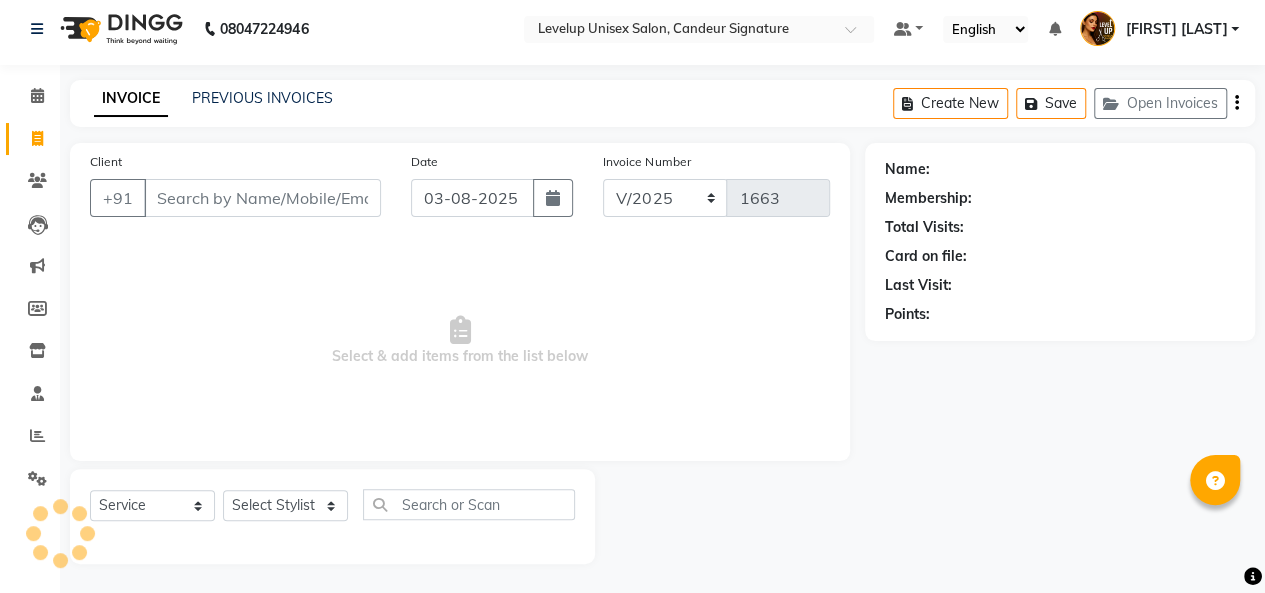 click on "Client" at bounding box center (262, 198) 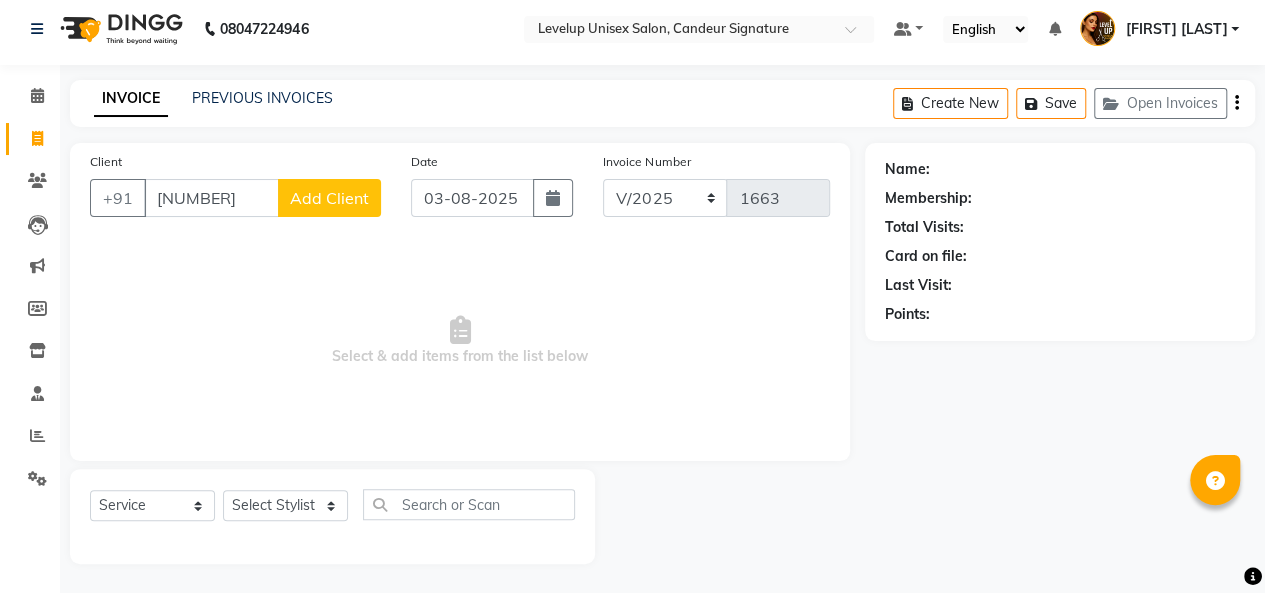 type on "[NUMBER]" 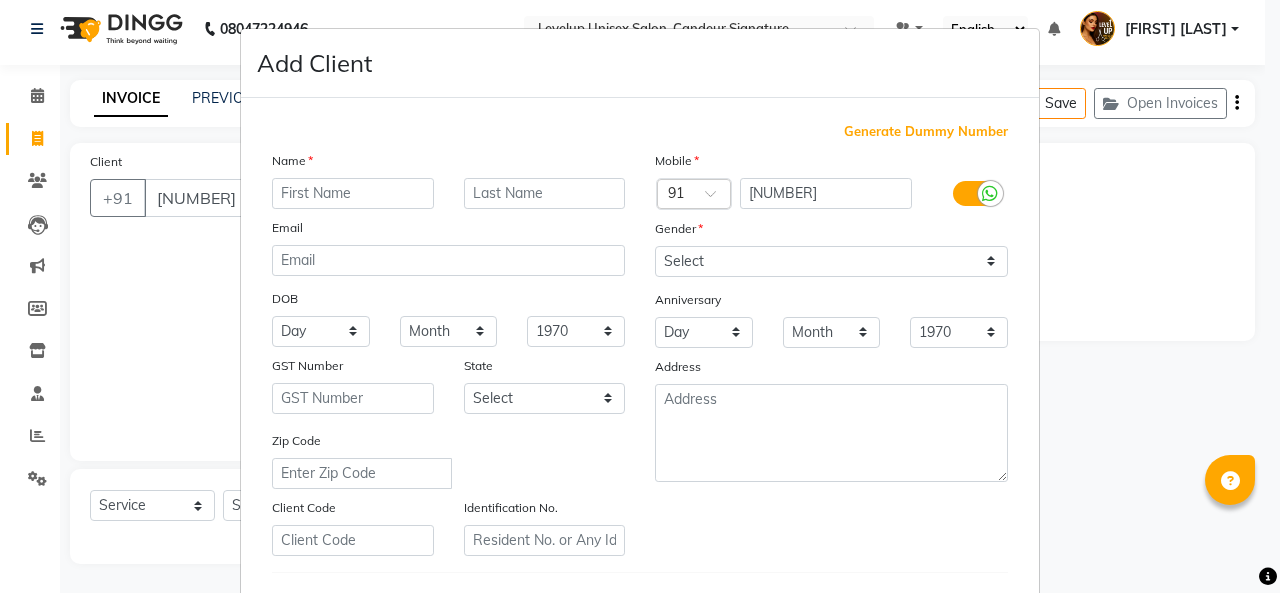 click at bounding box center (353, 193) 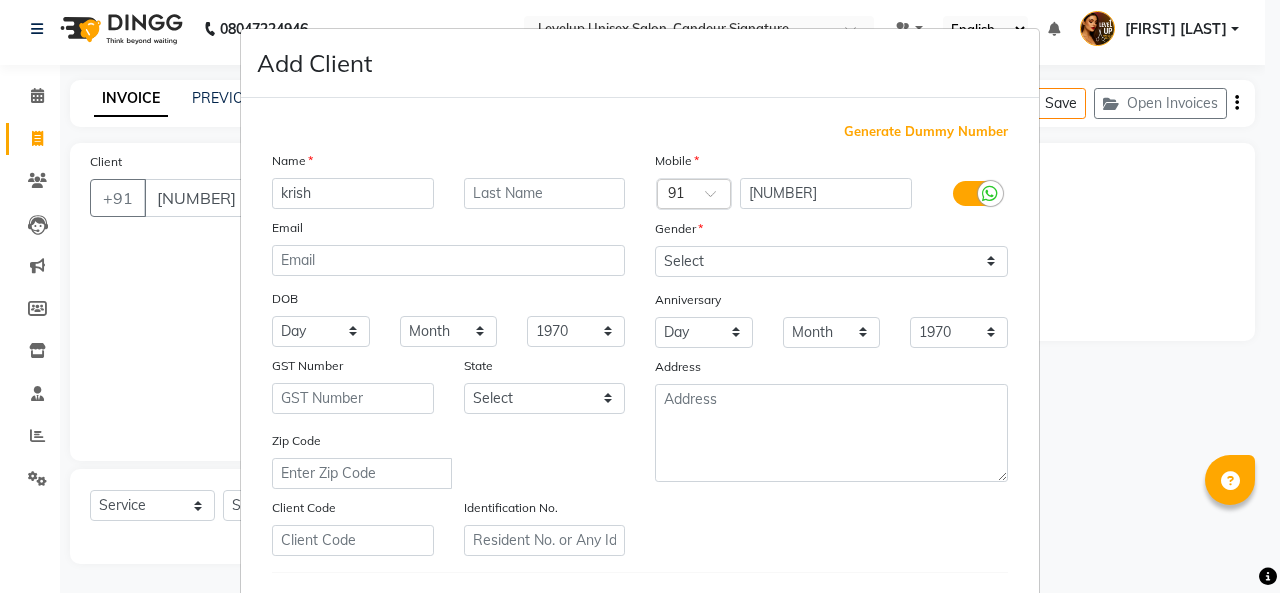 type on "krish" 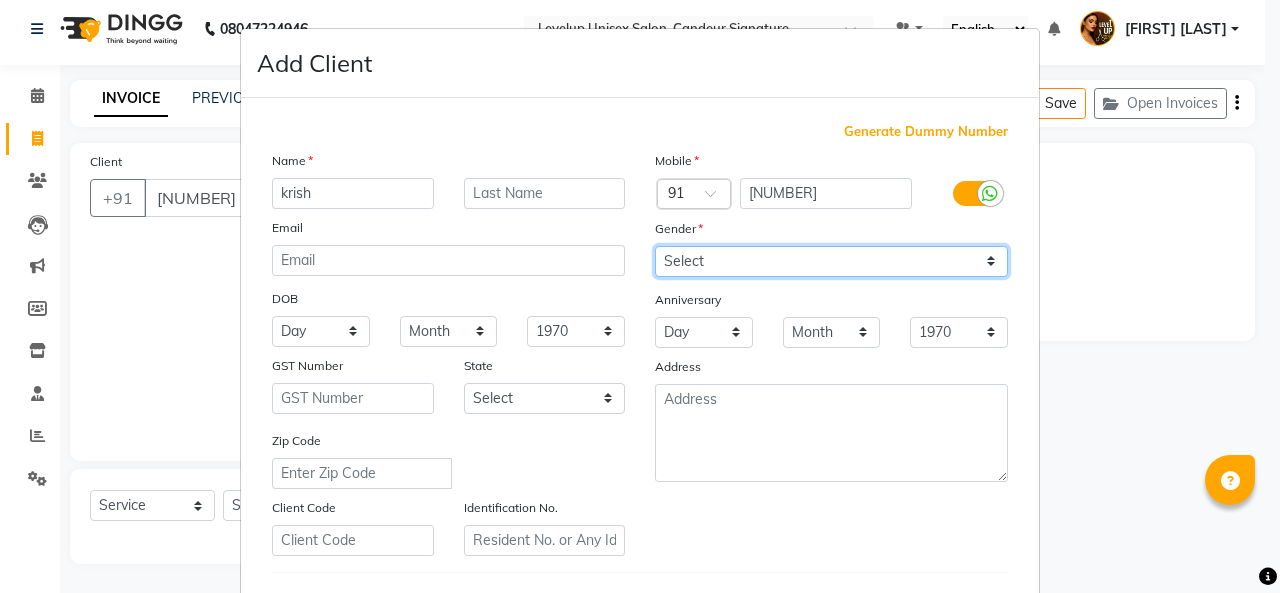 click on "Select Male Female Other Prefer Not To Say" at bounding box center (831, 261) 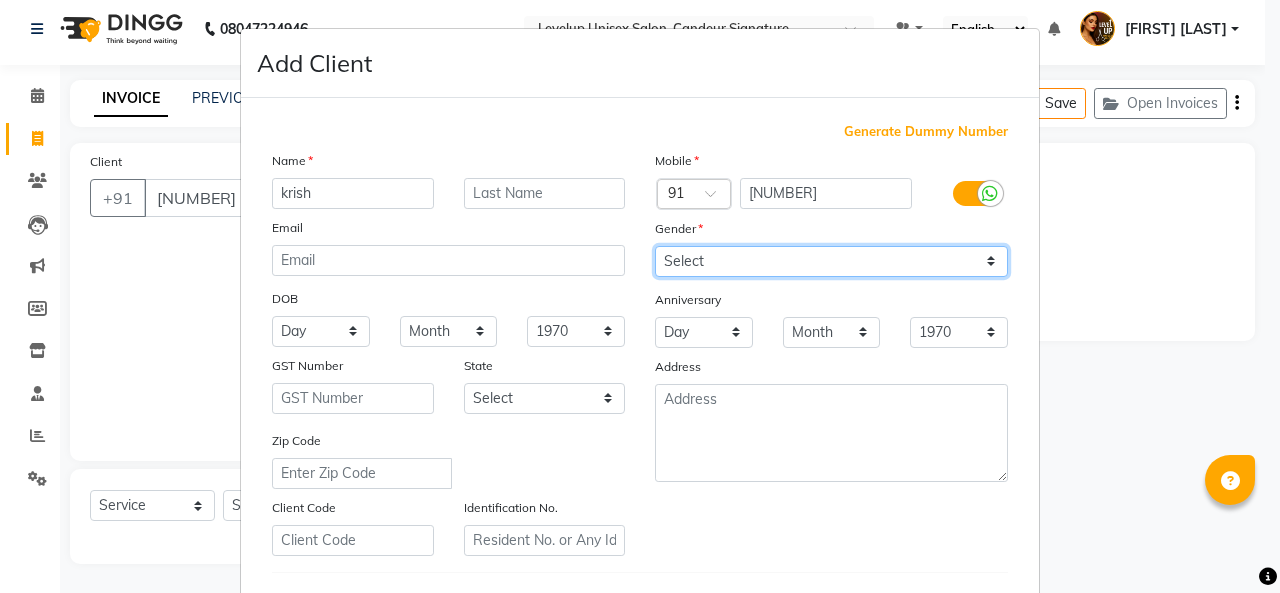 select on "male" 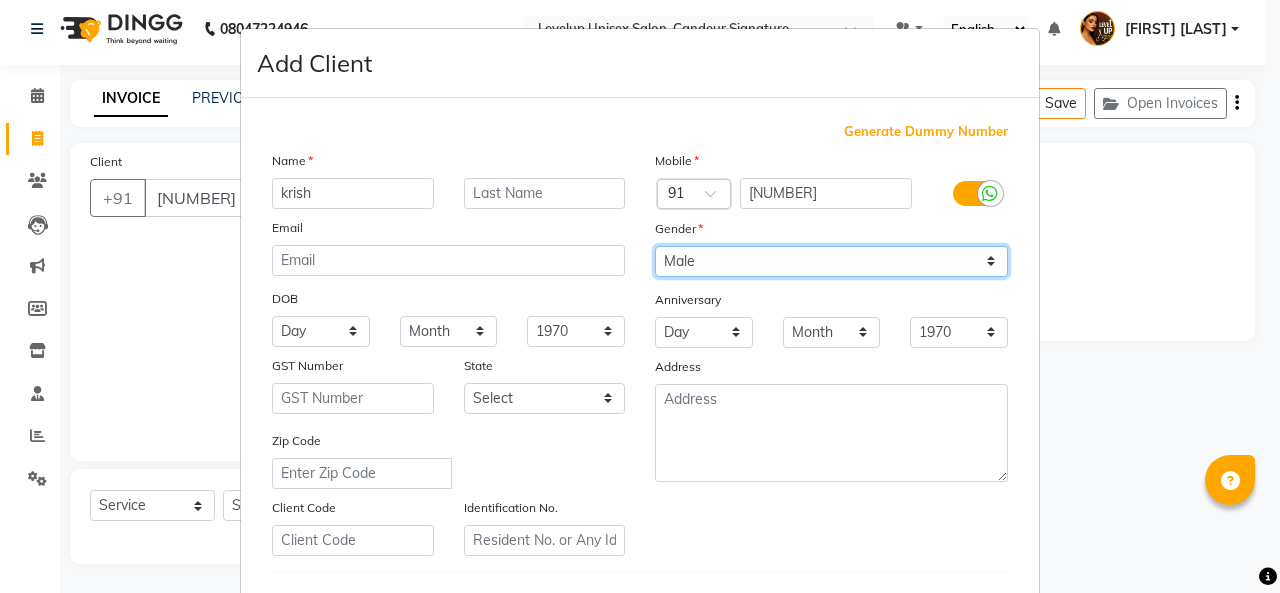click on "Select Male Female Other Prefer Not To Say" at bounding box center (831, 261) 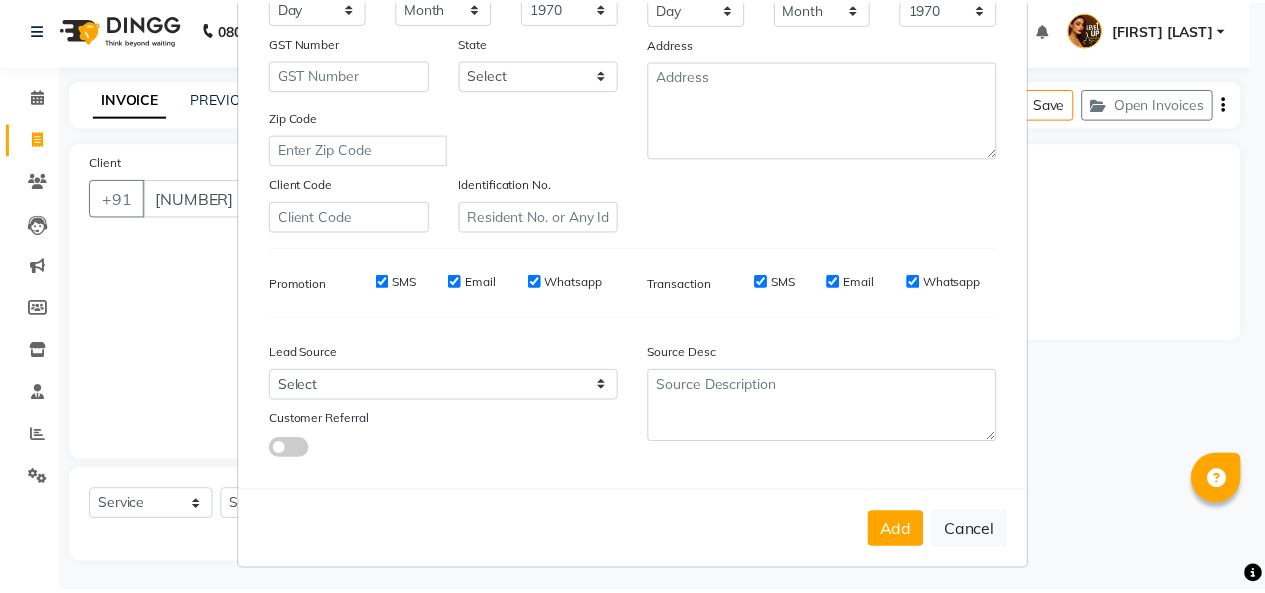scroll, scrollTop: 326, scrollLeft: 0, axis: vertical 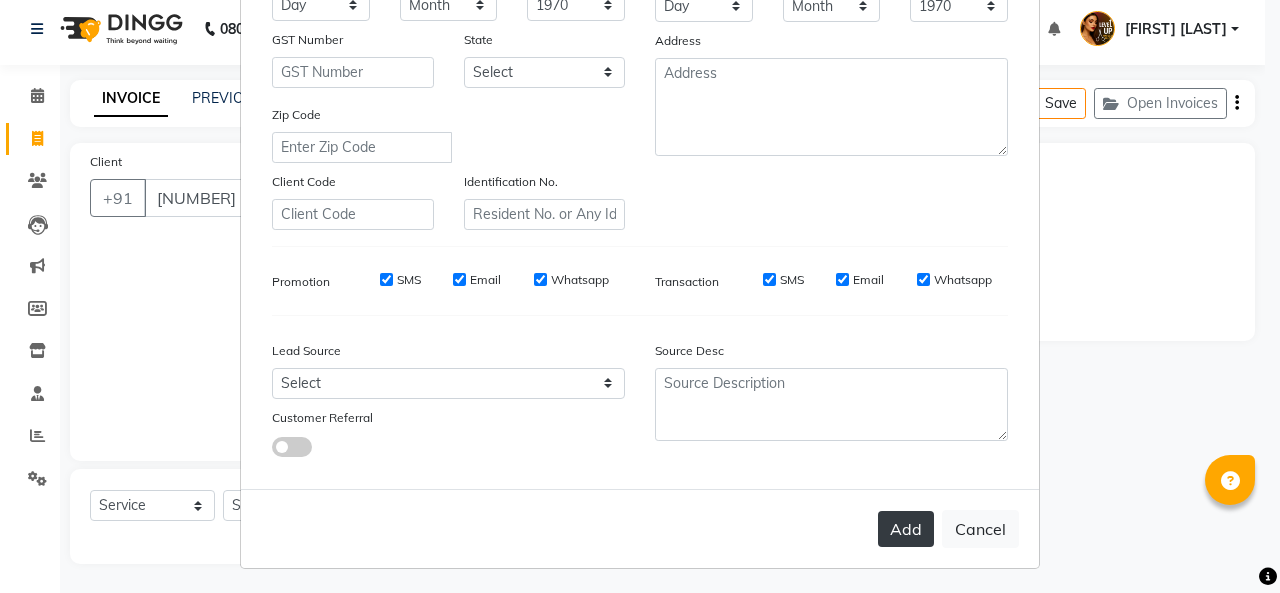 click on "Add" at bounding box center [906, 529] 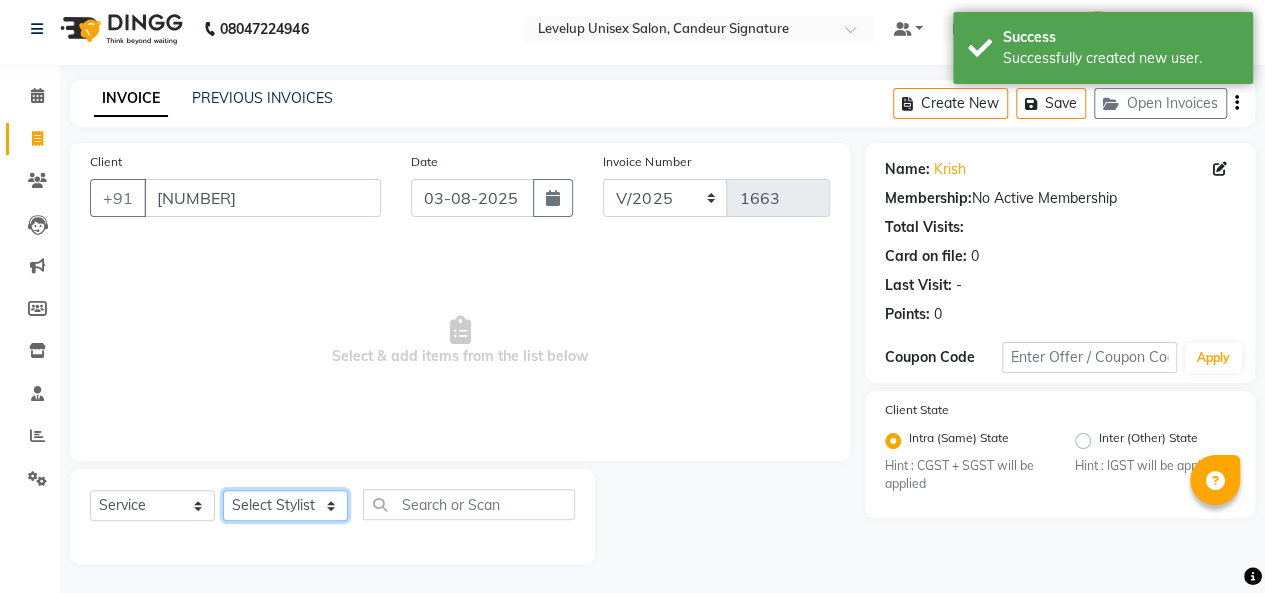 drag, startPoint x: 326, startPoint y: 501, endPoint x: 268, endPoint y: 480, distance: 61.68468 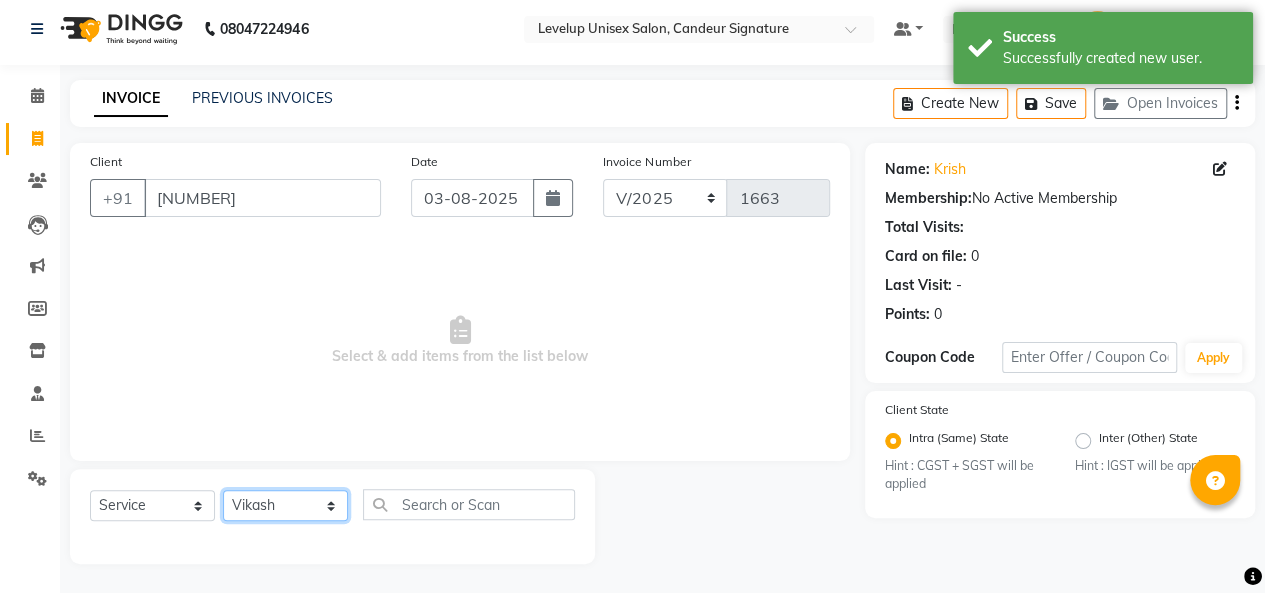 click on "Select Stylist Aadil  Anshu Arman  Furkan Ahmad  Muskan Nishu   Ritesh  Roshni  sameer malik Sanjana    Shadab Sneha Vikash" 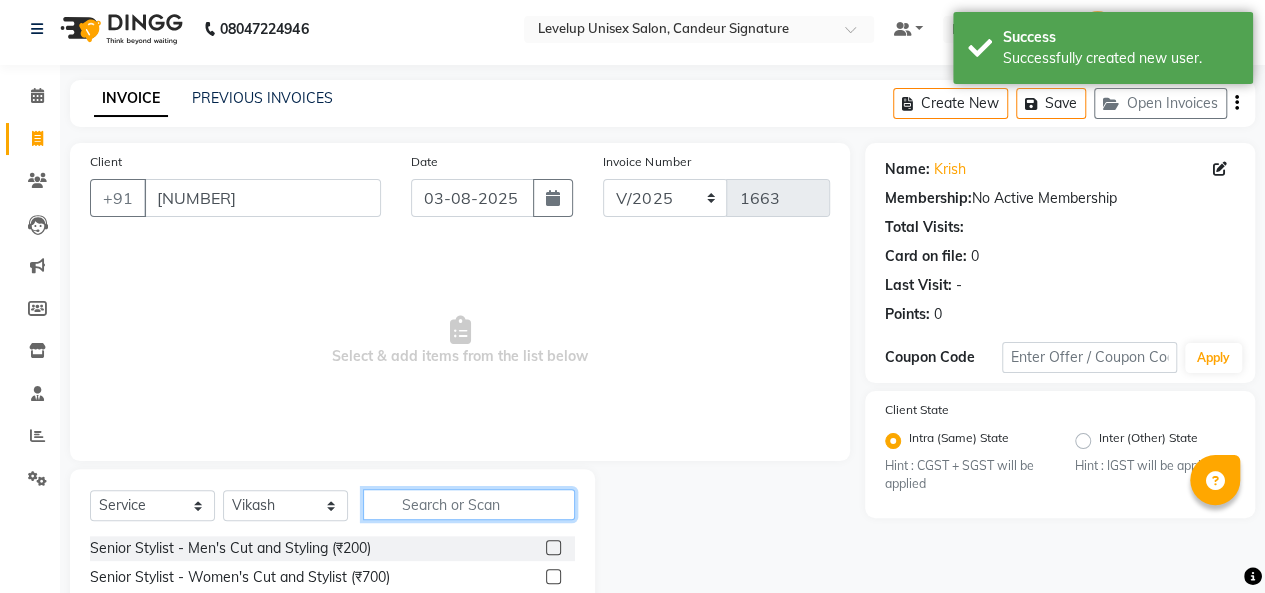 click 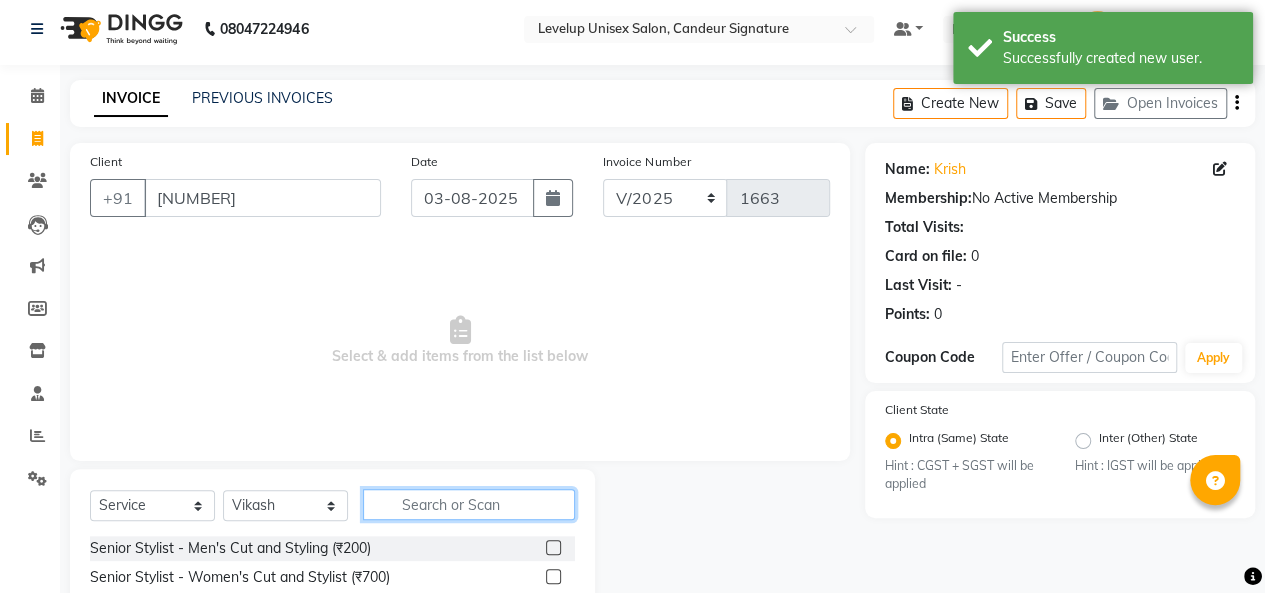 scroll, scrollTop: 207, scrollLeft: 0, axis: vertical 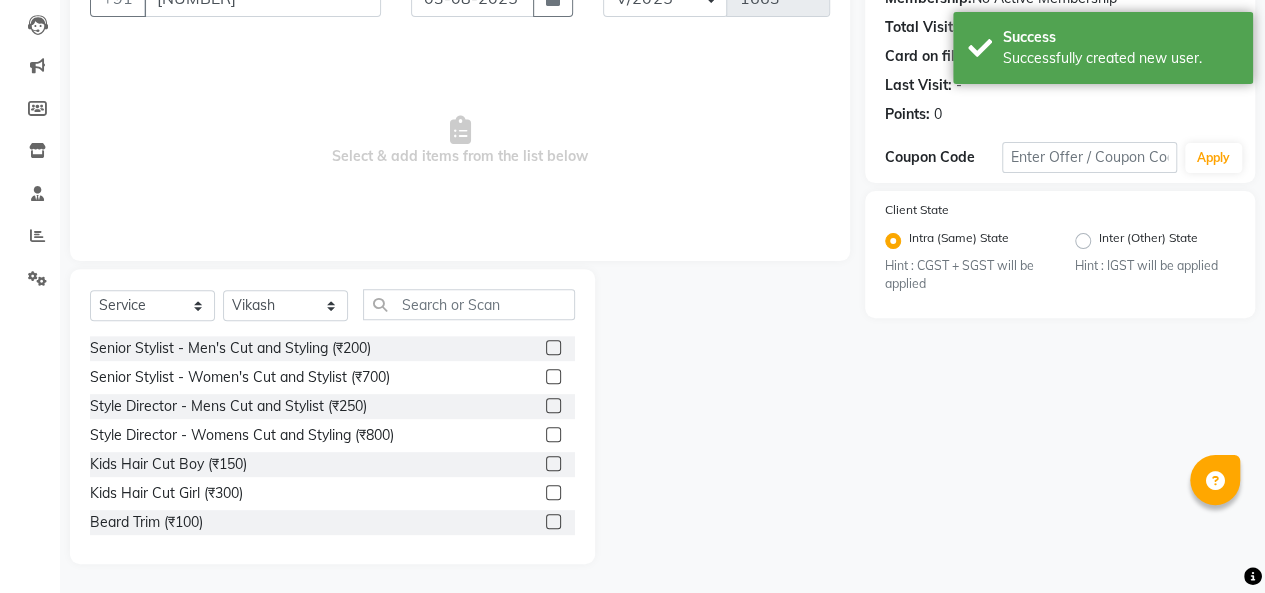 click 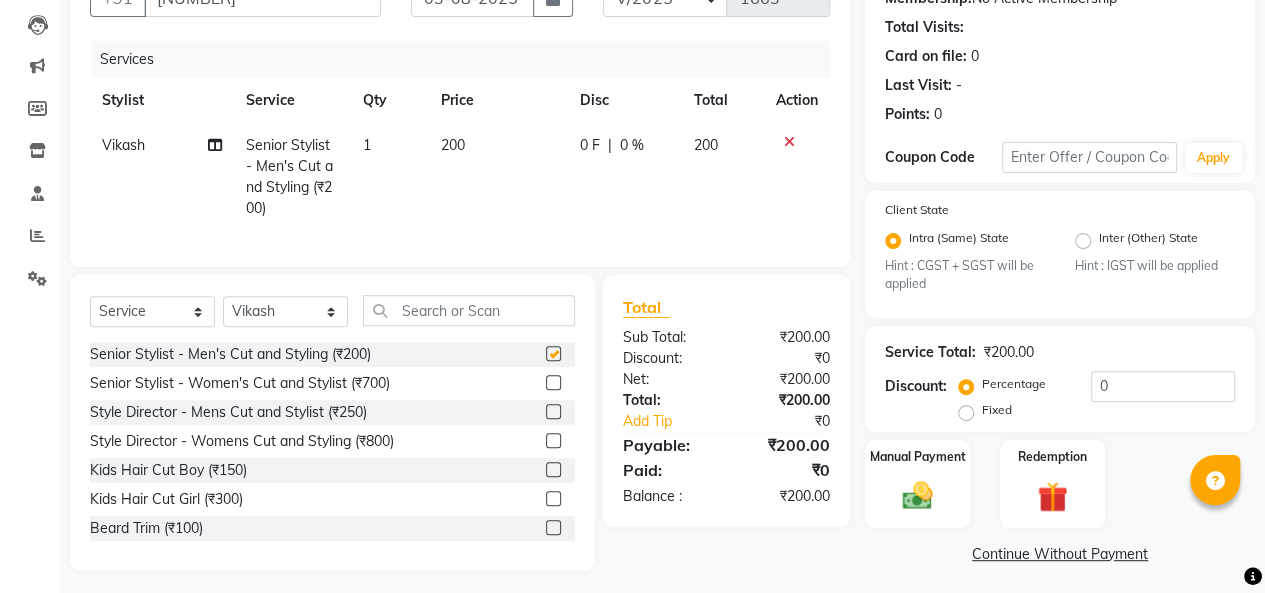 checkbox on "false" 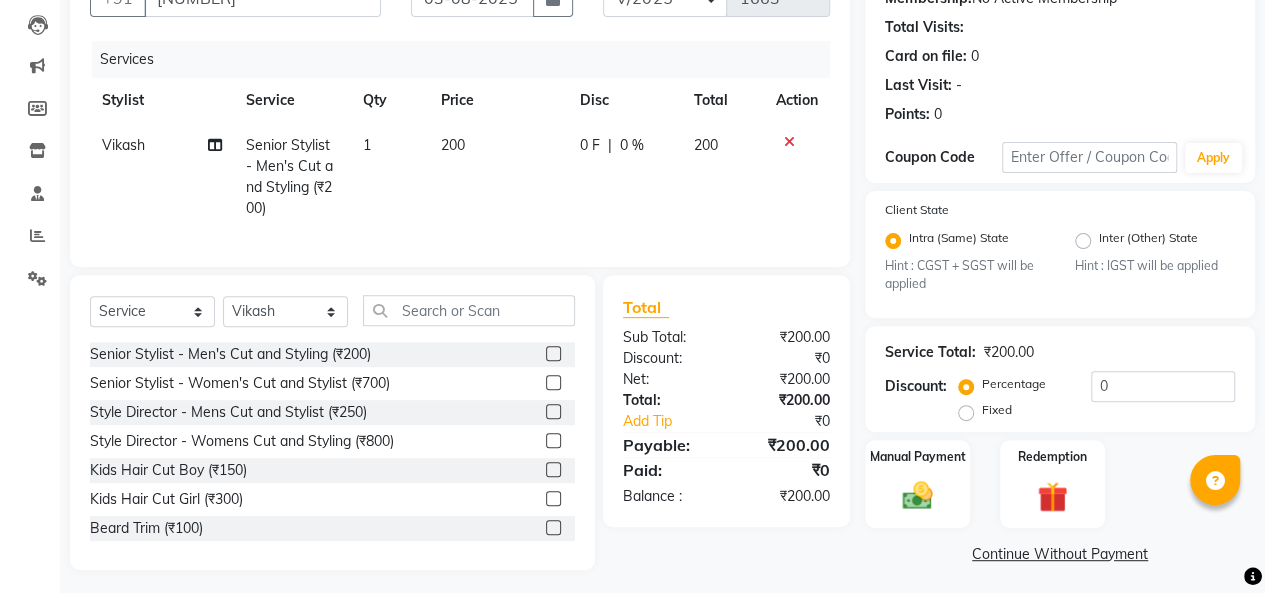 click 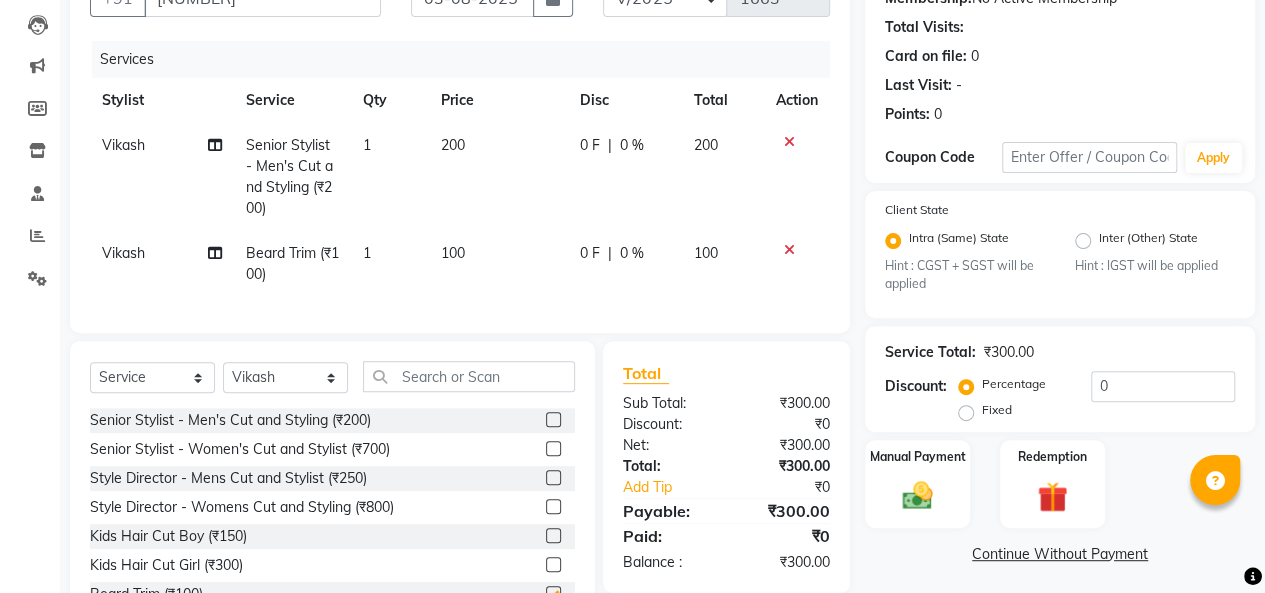 checkbox on "false" 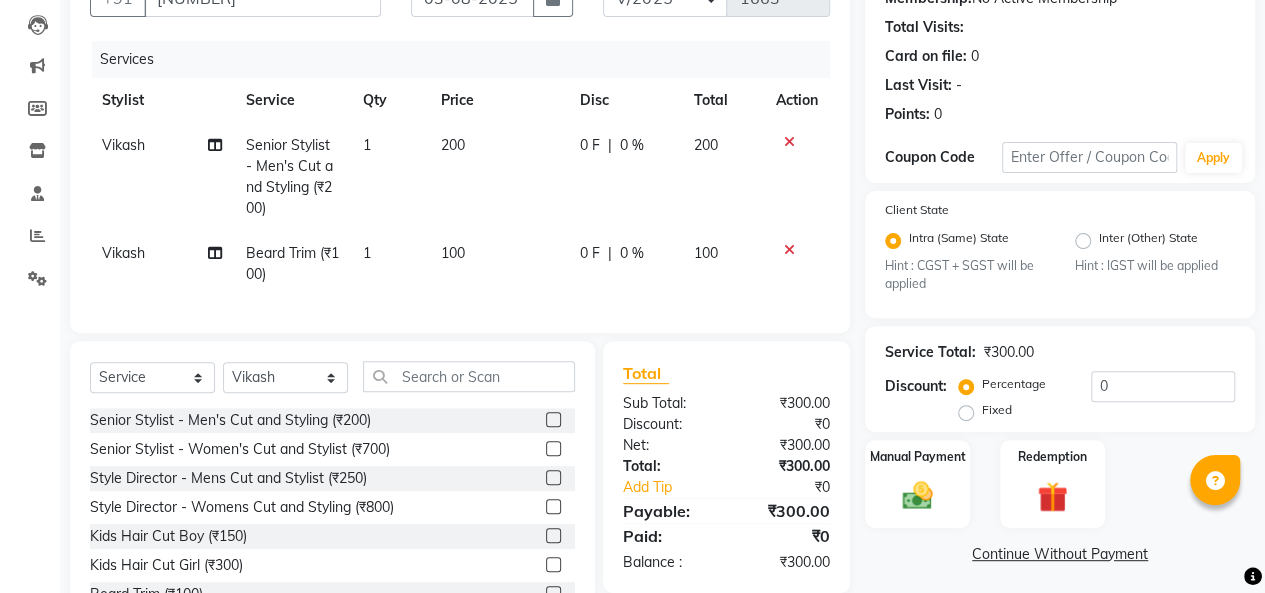 scroll, scrollTop: 0, scrollLeft: 0, axis: both 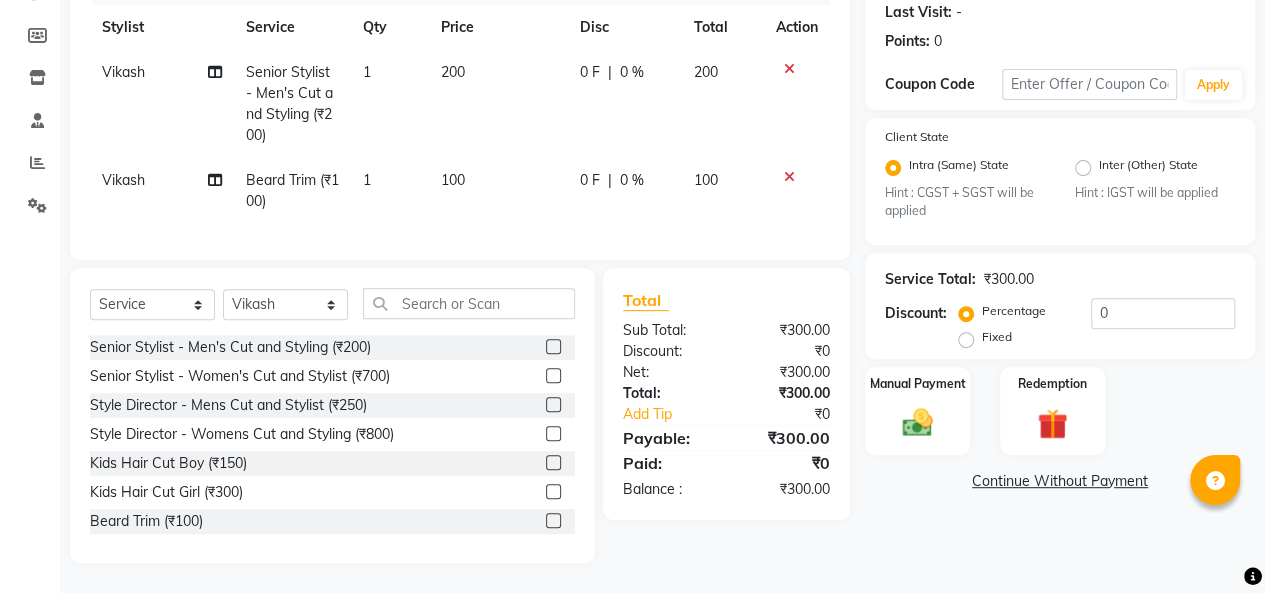 click on "Continue Without Payment" 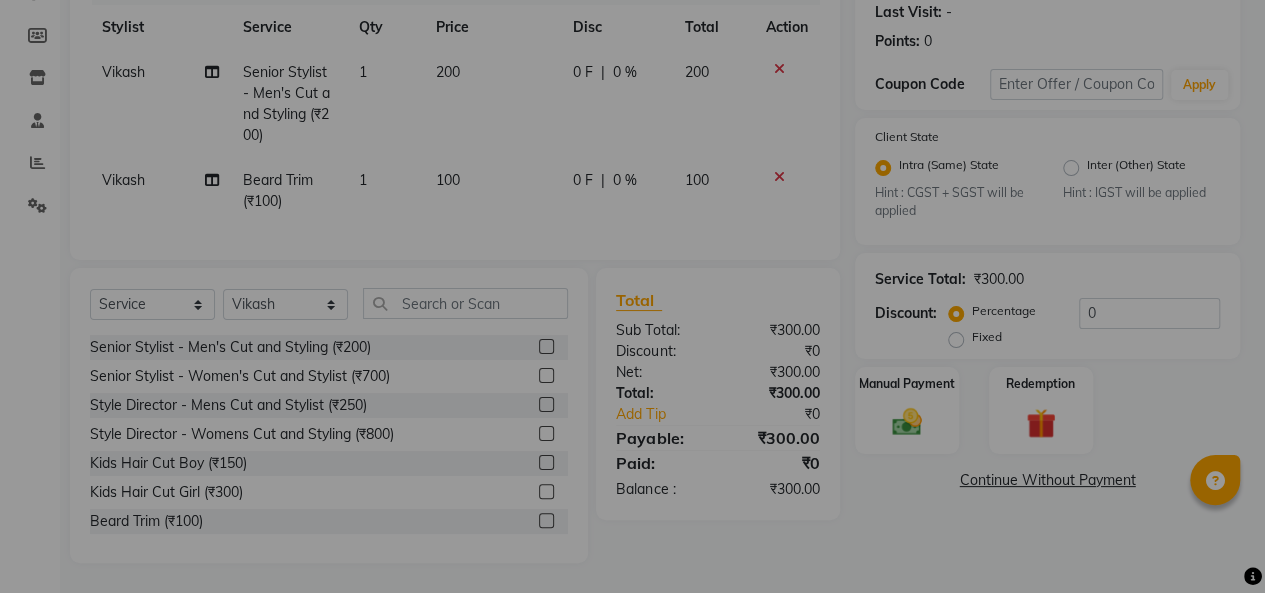 scroll, scrollTop: 273, scrollLeft: 0, axis: vertical 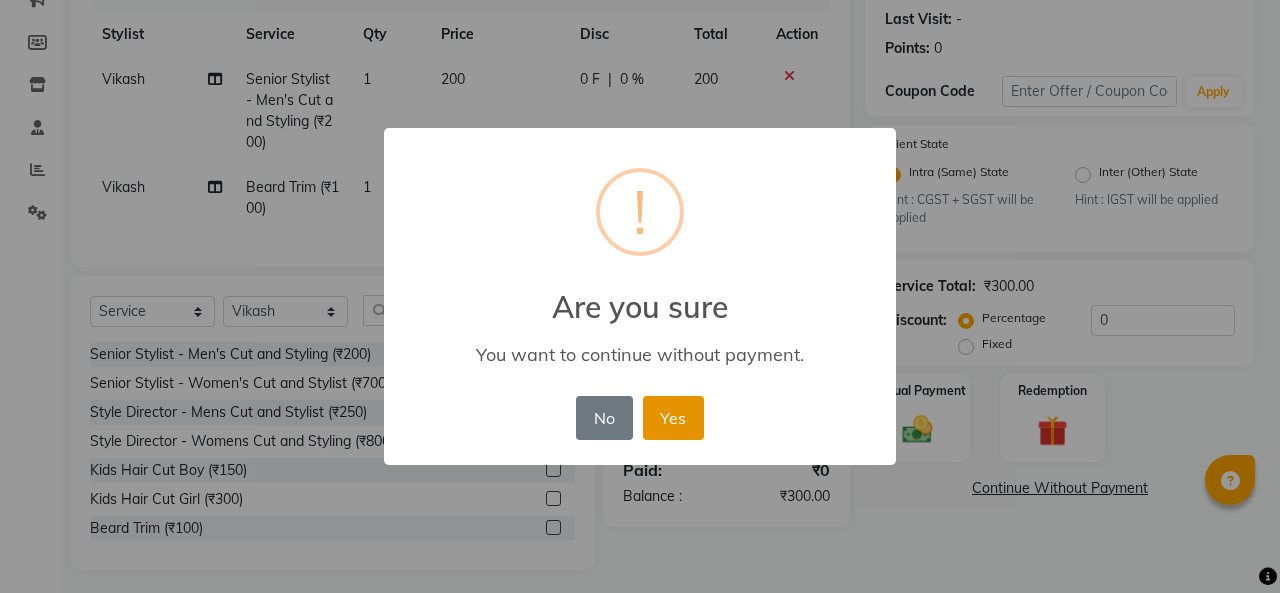 click on "Yes" at bounding box center [673, 418] 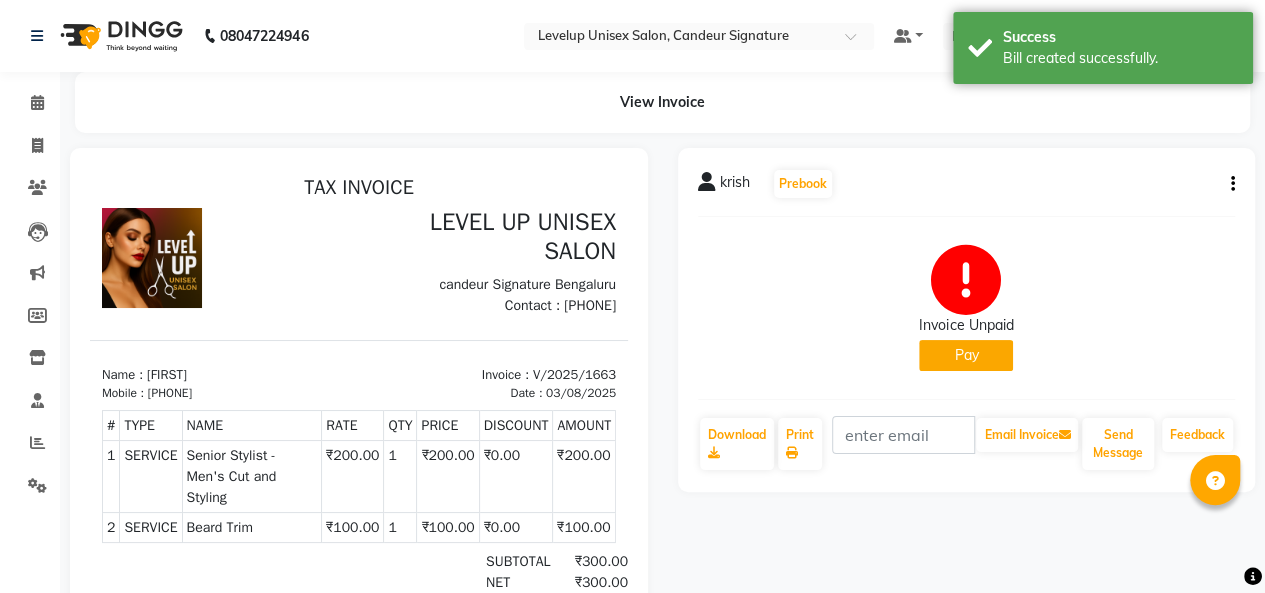 scroll, scrollTop: 0, scrollLeft: 0, axis: both 